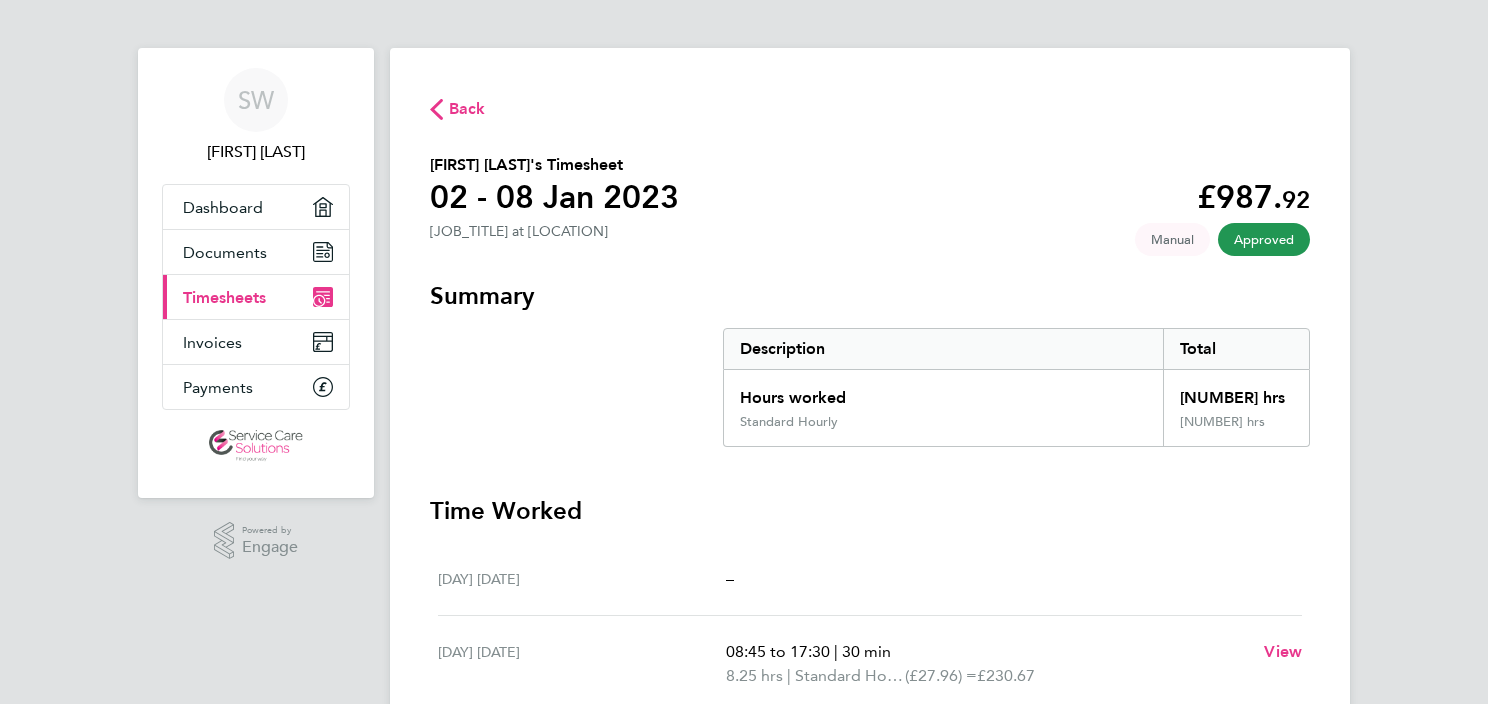scroll, scrollTop: 0, scrollLeft: 0, axis: both 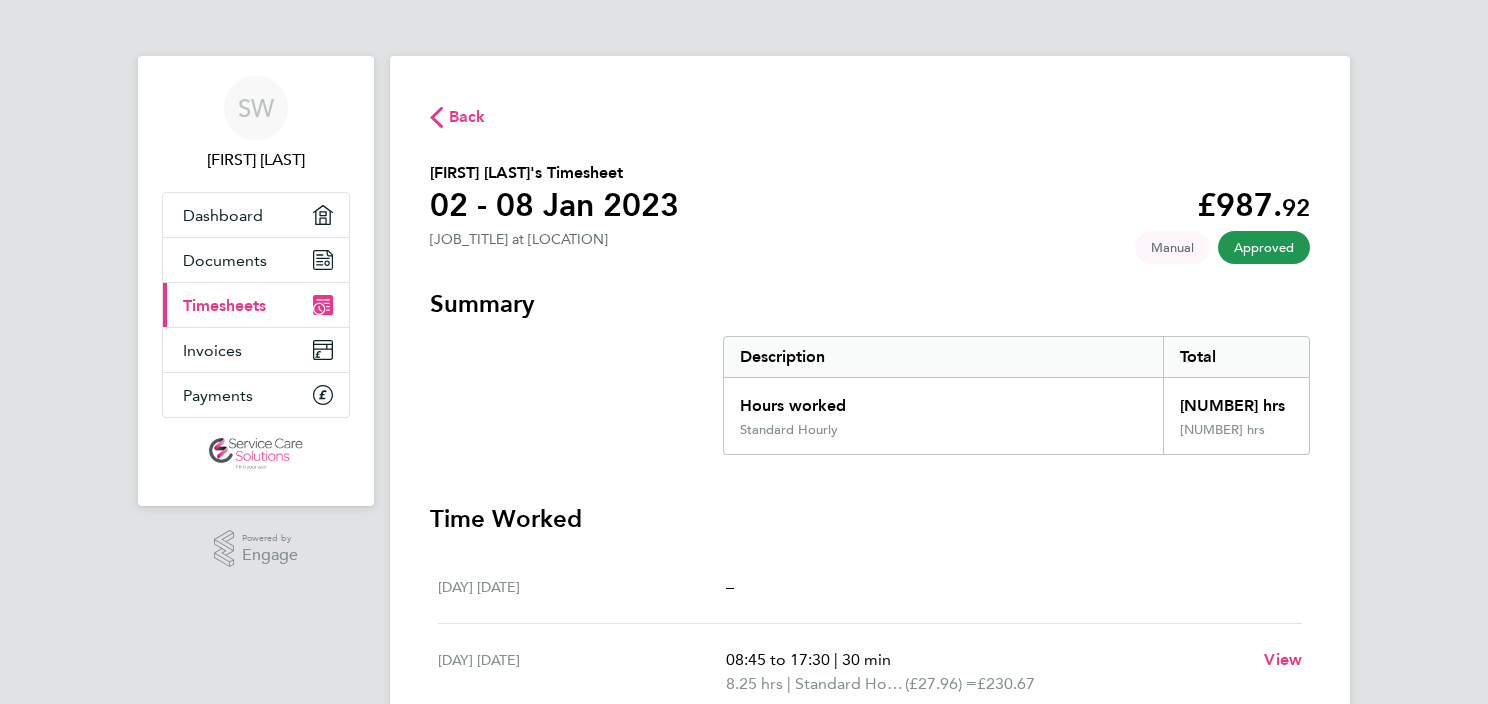click on "Timesheets" at bounding box center (224, 305) 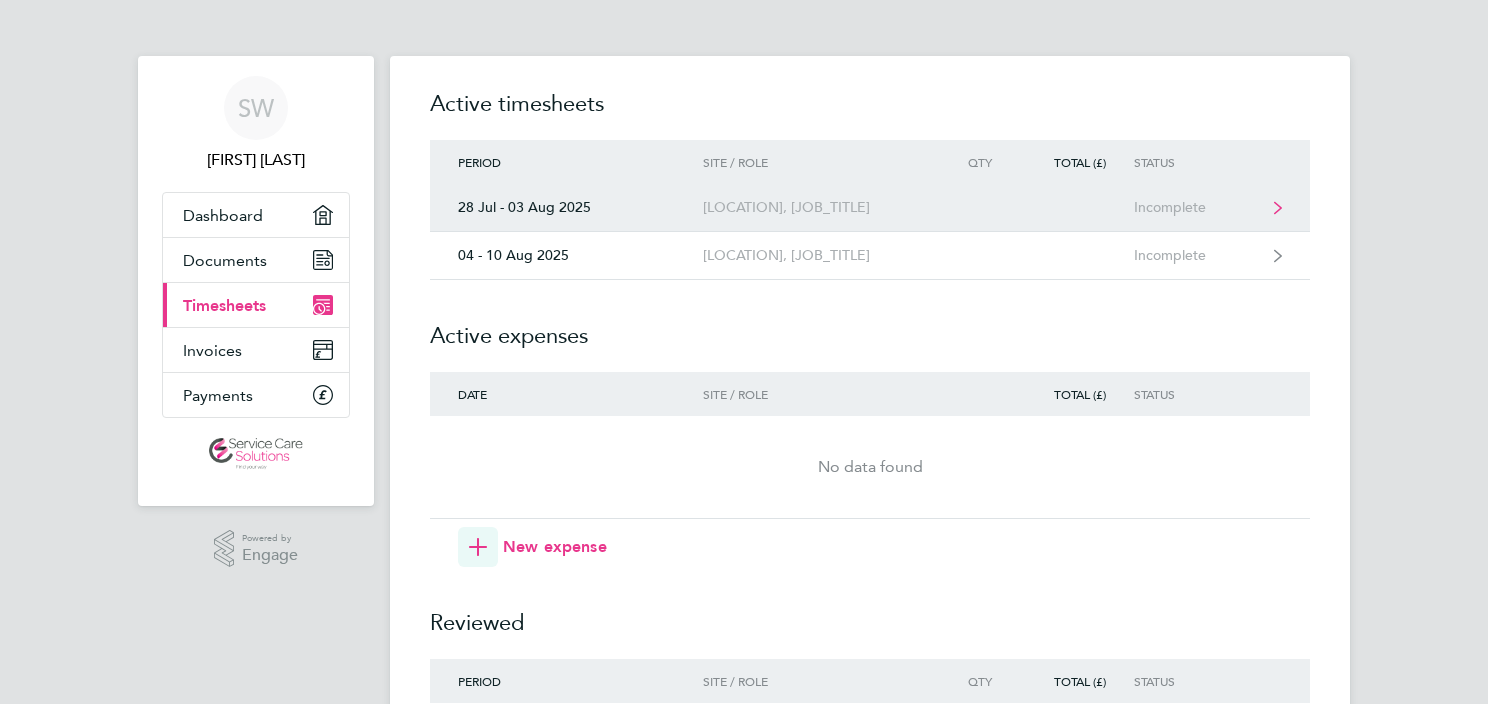 click on "[DATE] - [DATE], [LOCATION], [JOB_TITLE] Incomplete" 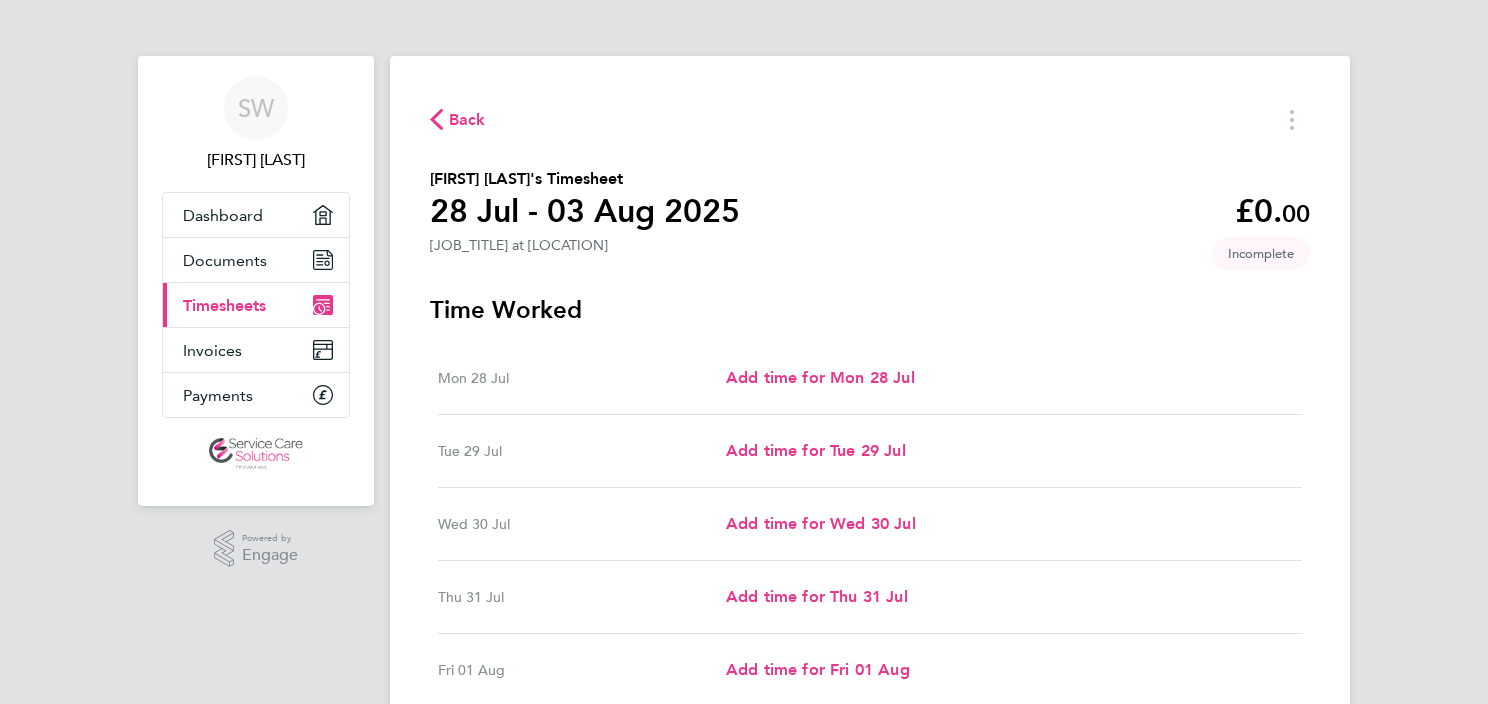 click on "Mon 28 Jul   Add time for Mon 28 Jul   Add time for Mon 28 Jul" at bounding box center (870, 378) 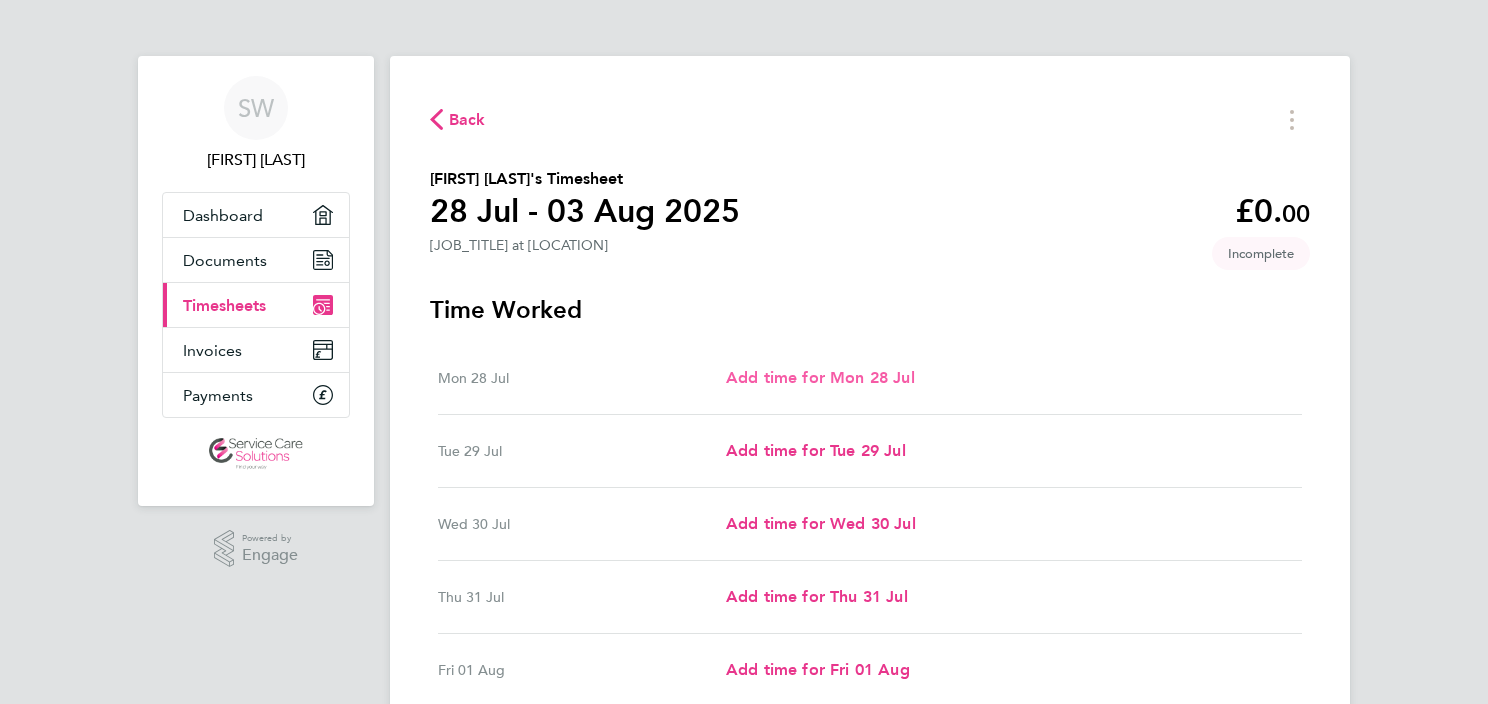 click on "Add time for Mon 28 Jul" at bounding box center (820, 377) 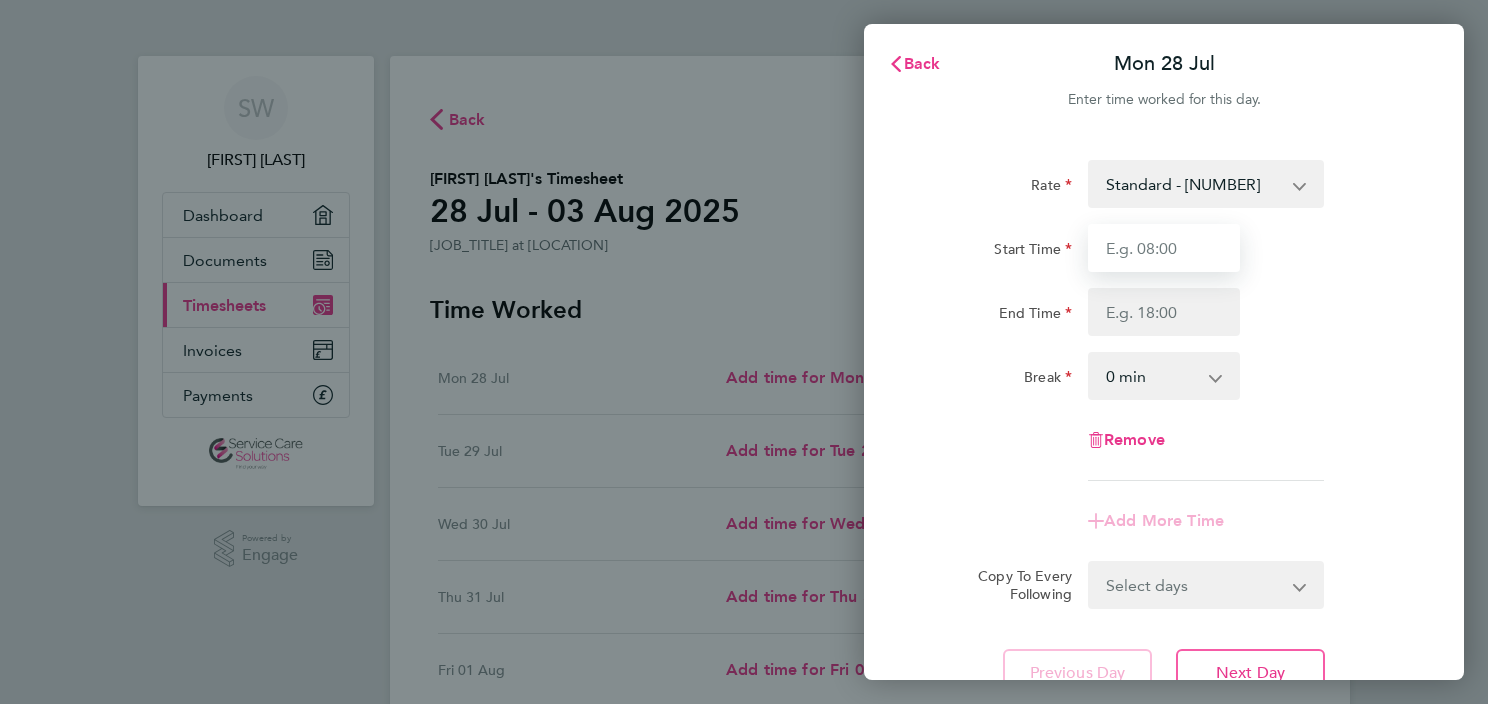 click on "Start Time" at bounding box center (1164, 248) 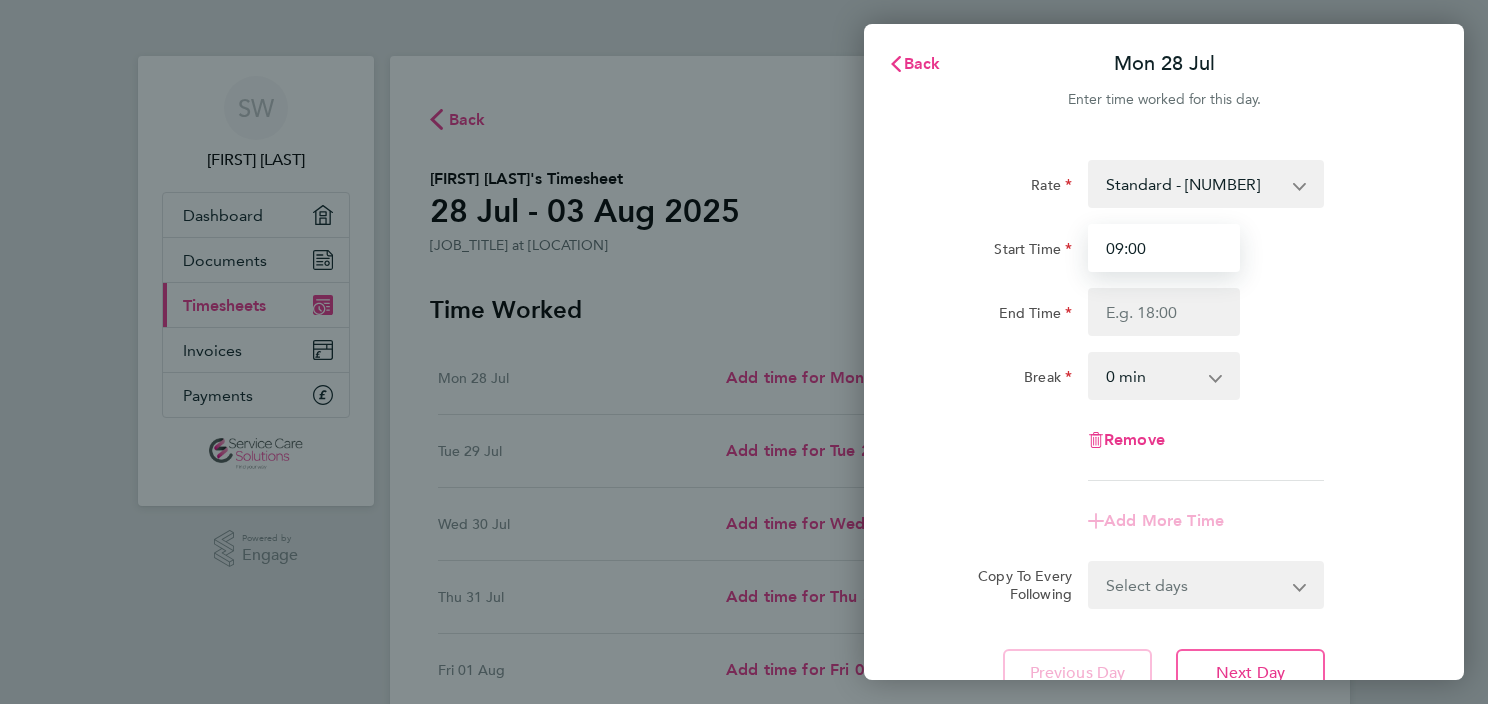 type on "09:00" 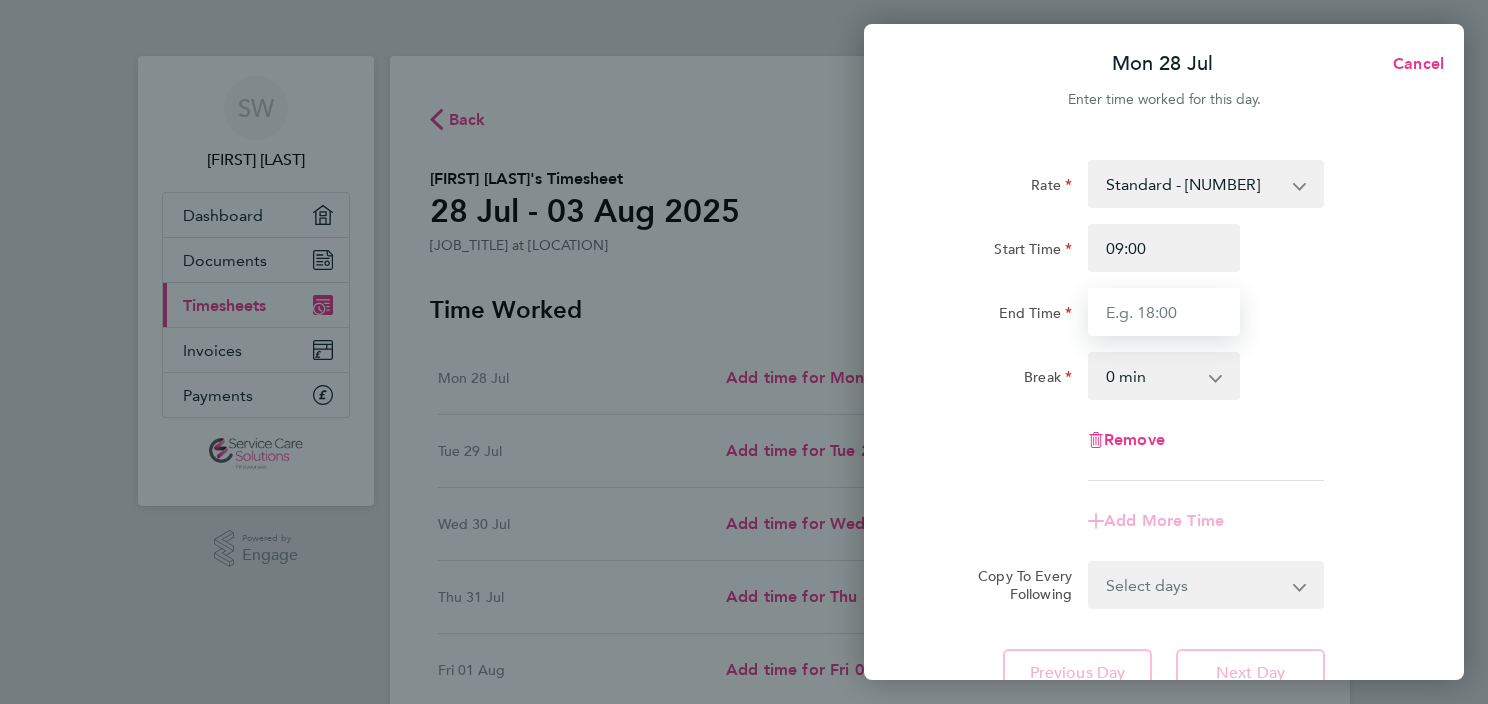 click on "End Time" at bounding box center [1164, 312] 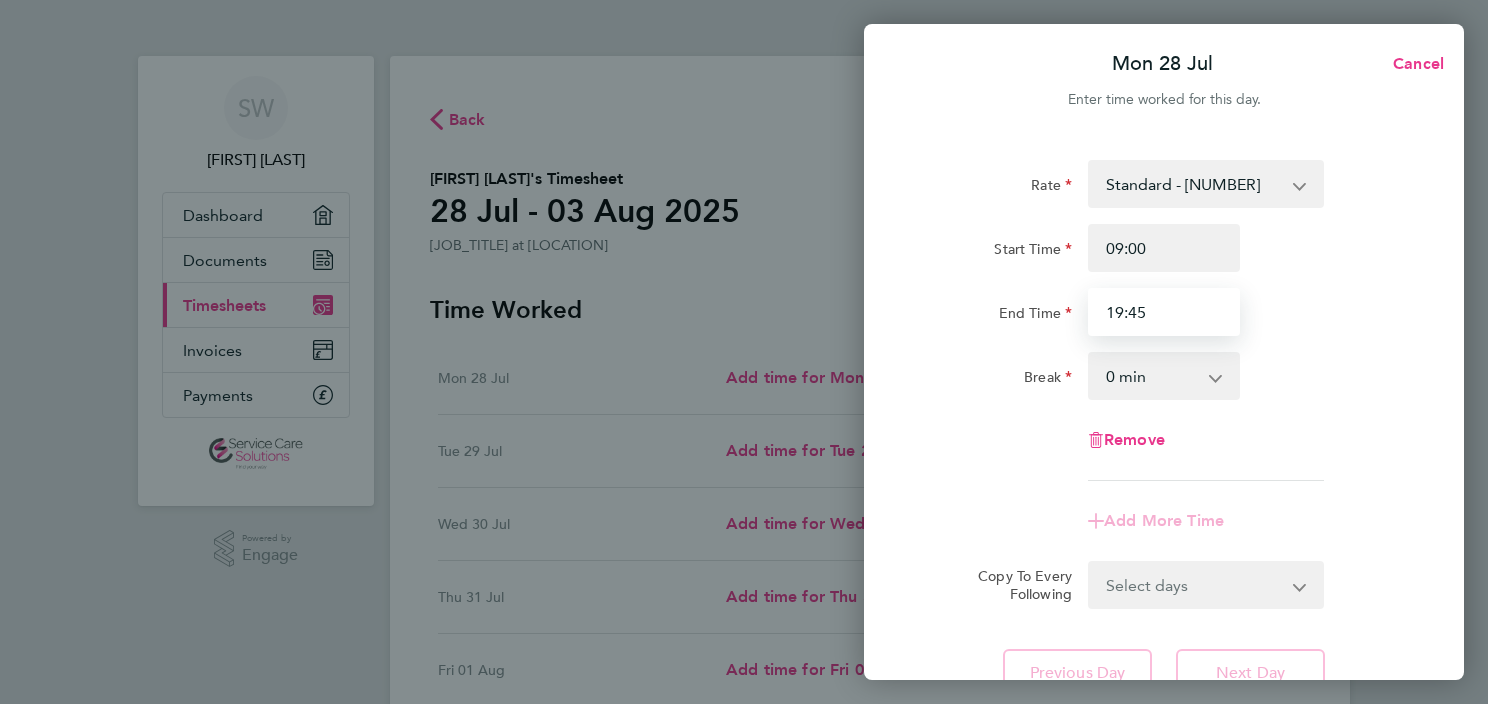 type on "19:45" 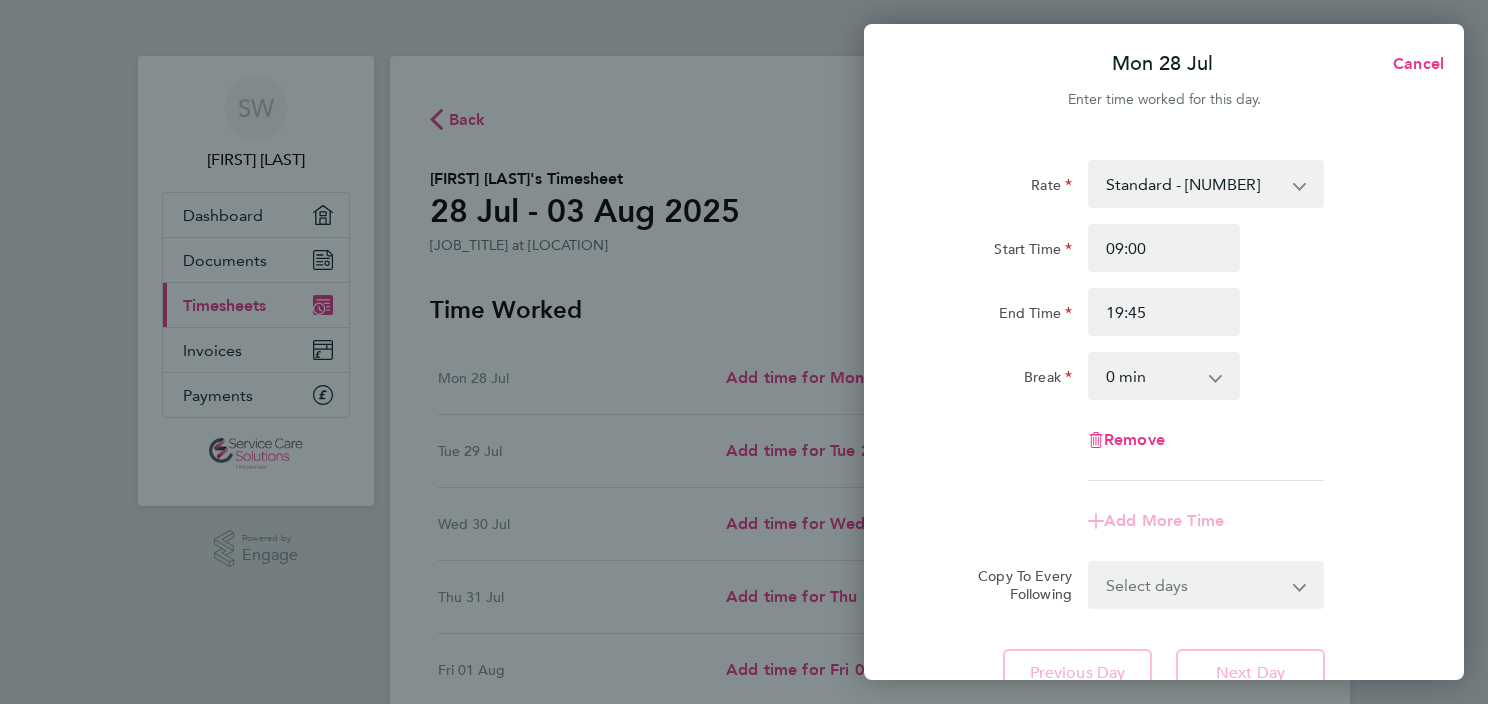 click on "0 min   15 min   30 min   45 min   60 min   75 min   90 min" at bounding box center [1152, 376] 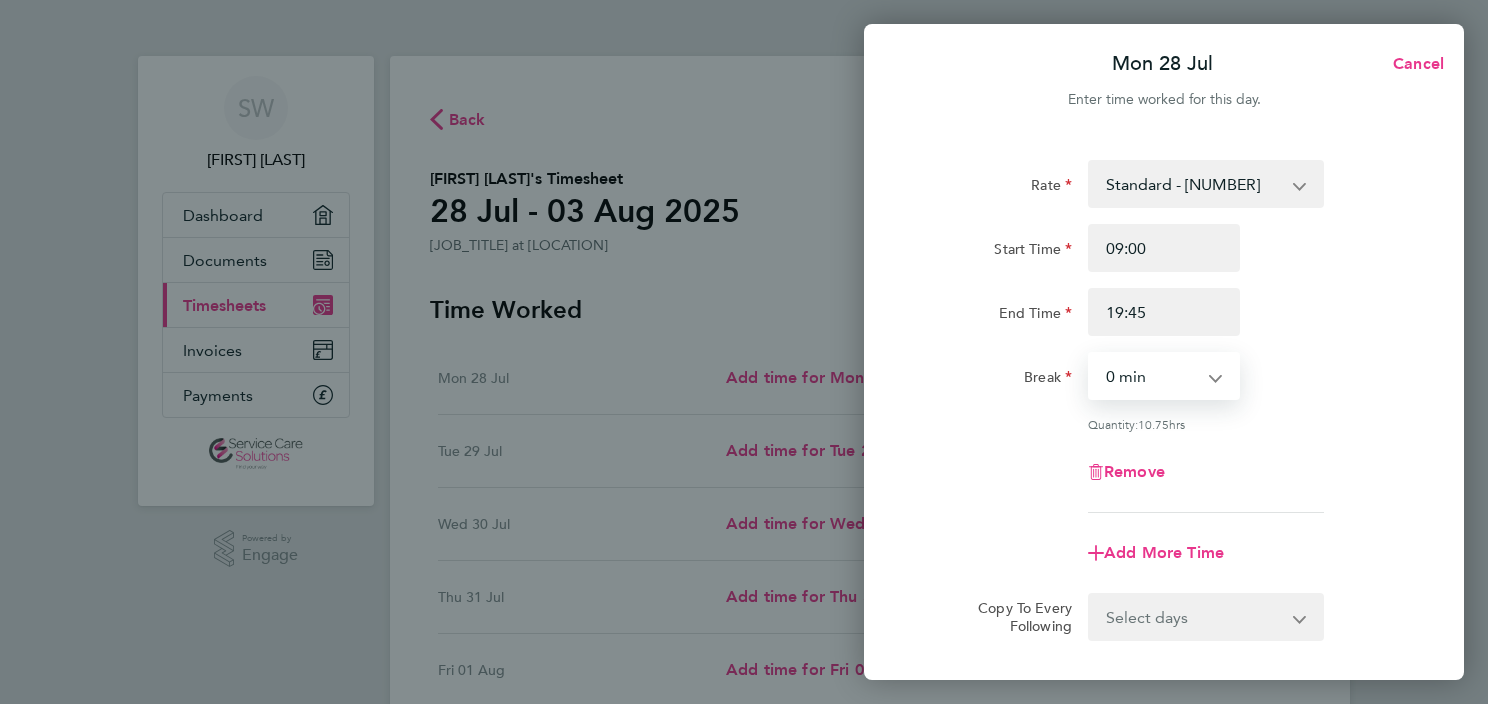 select on "30" 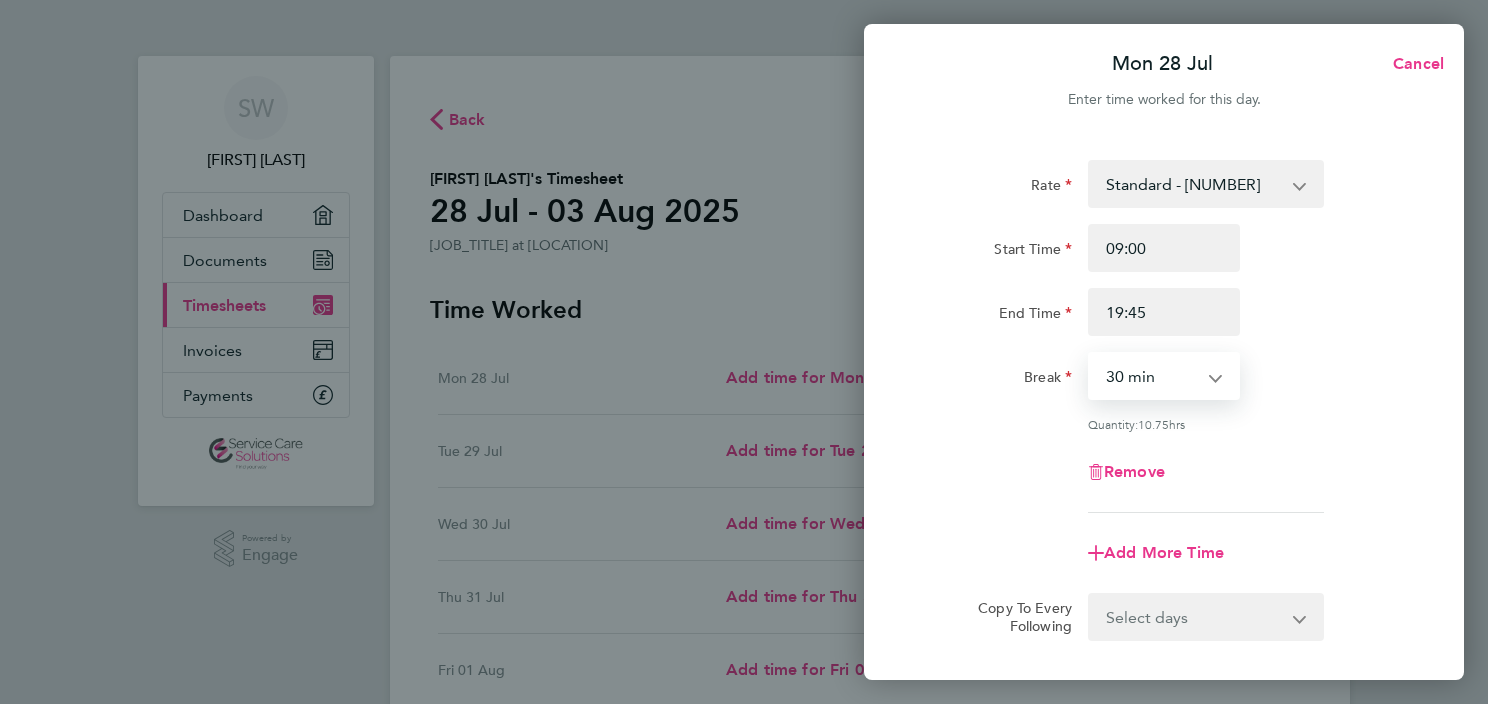 click on "0 min   15 min   30 min   45 min   60 min   75 min   90 min" at bounding box center (1152, 376) 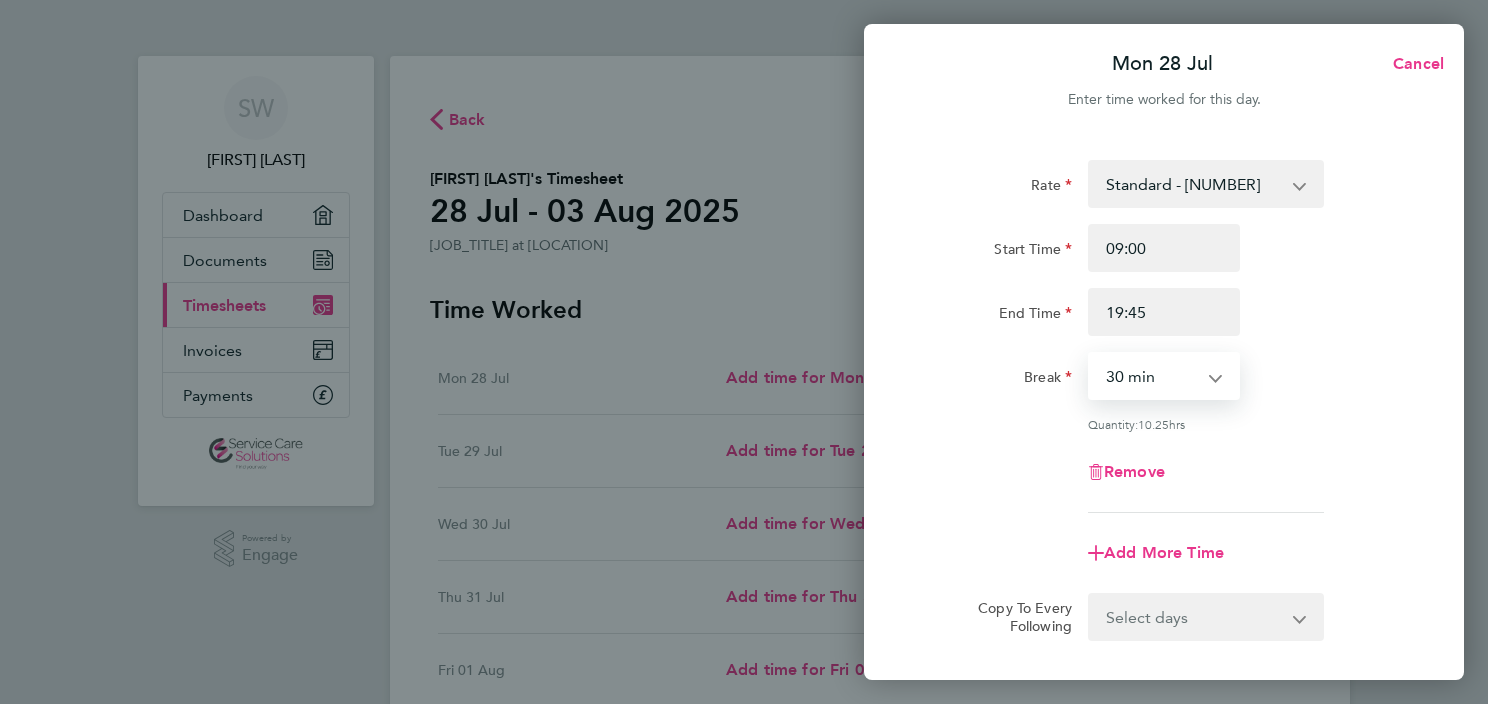 scroll, scrollTop: 100, scrollLeft: 0, axis: vertical 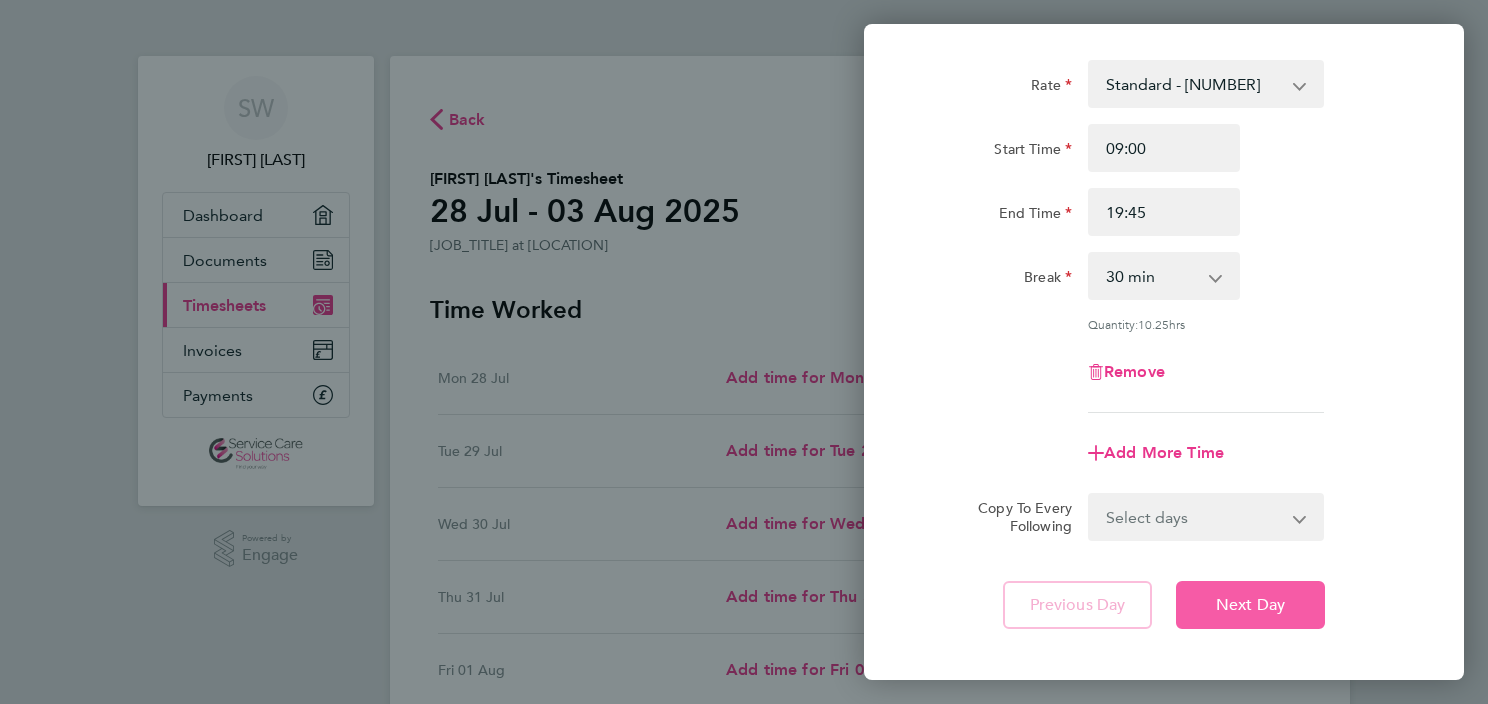 click on "Next Day" 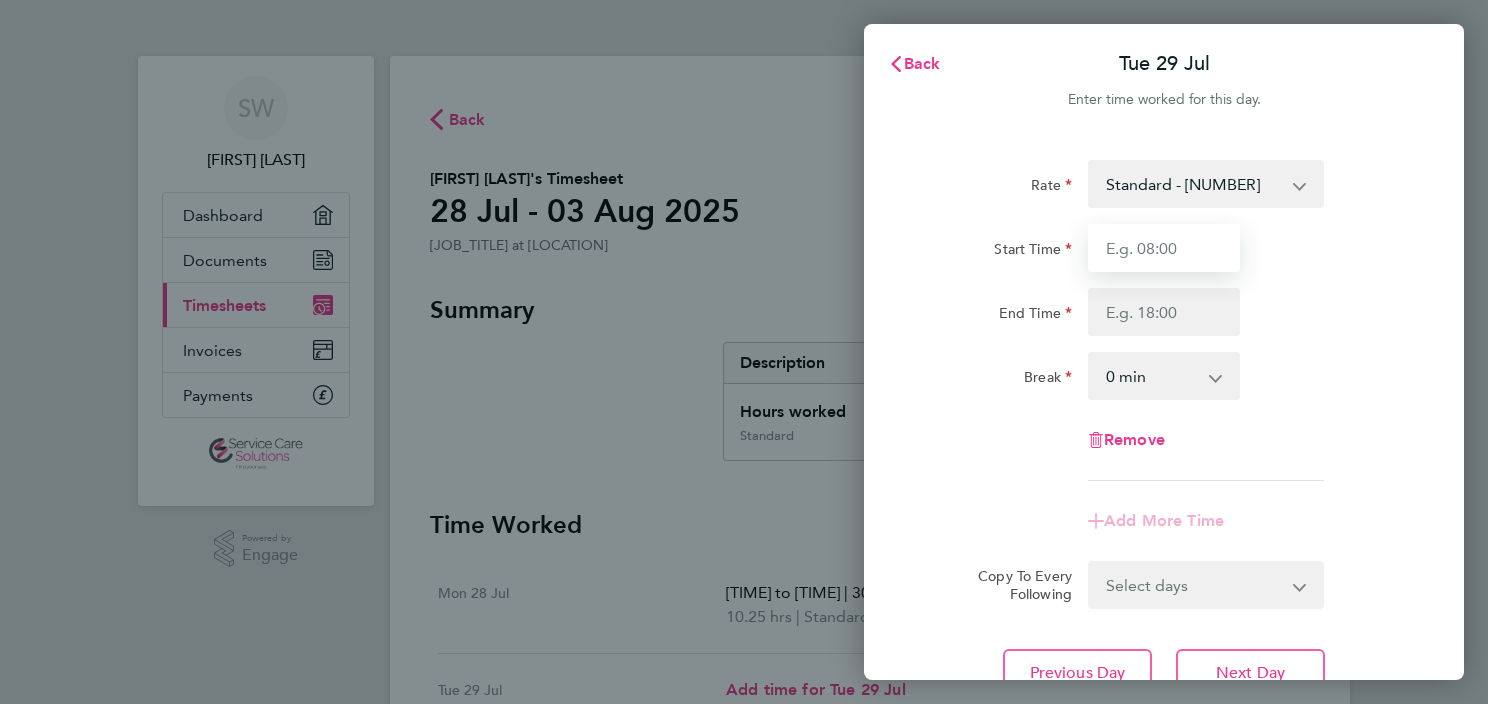 click on "Start Time" at bounding box center (1164, 248) 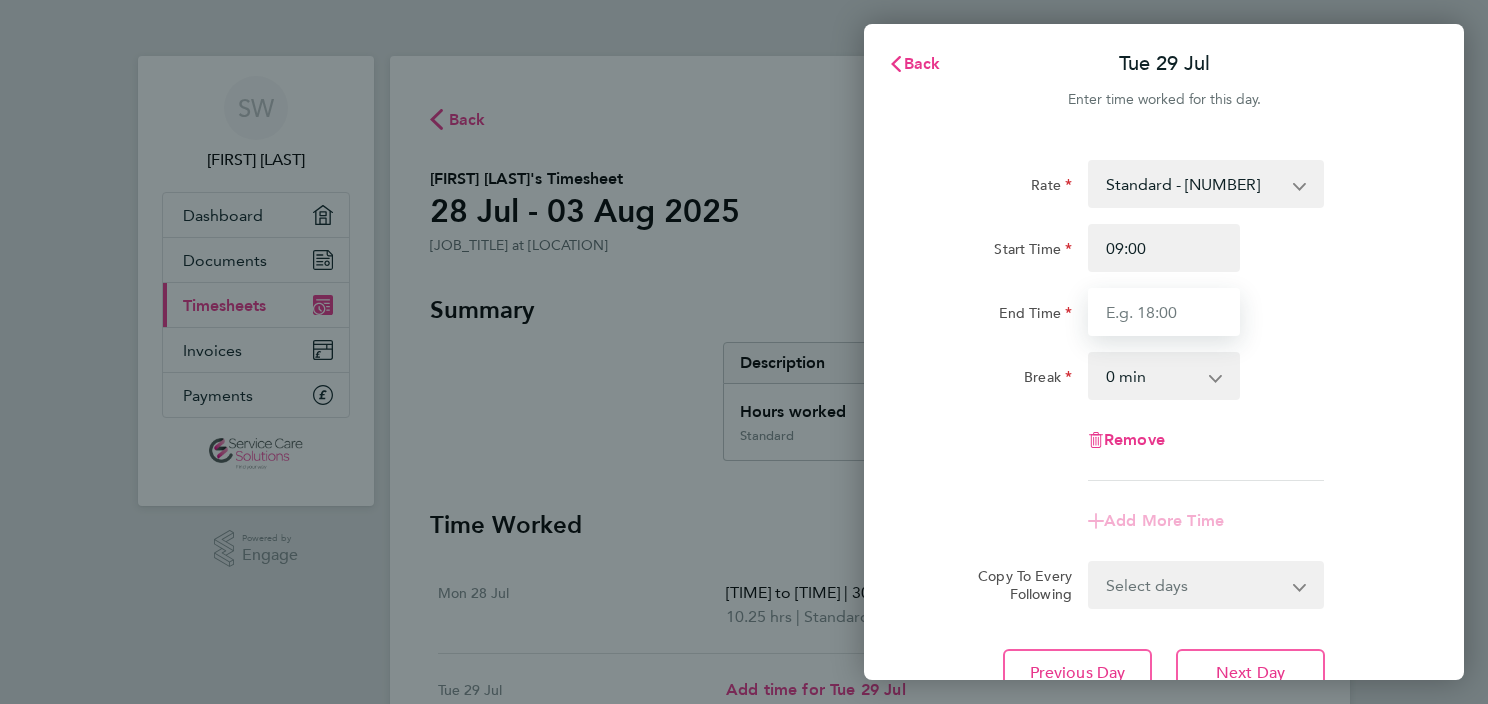 type on "19:45" 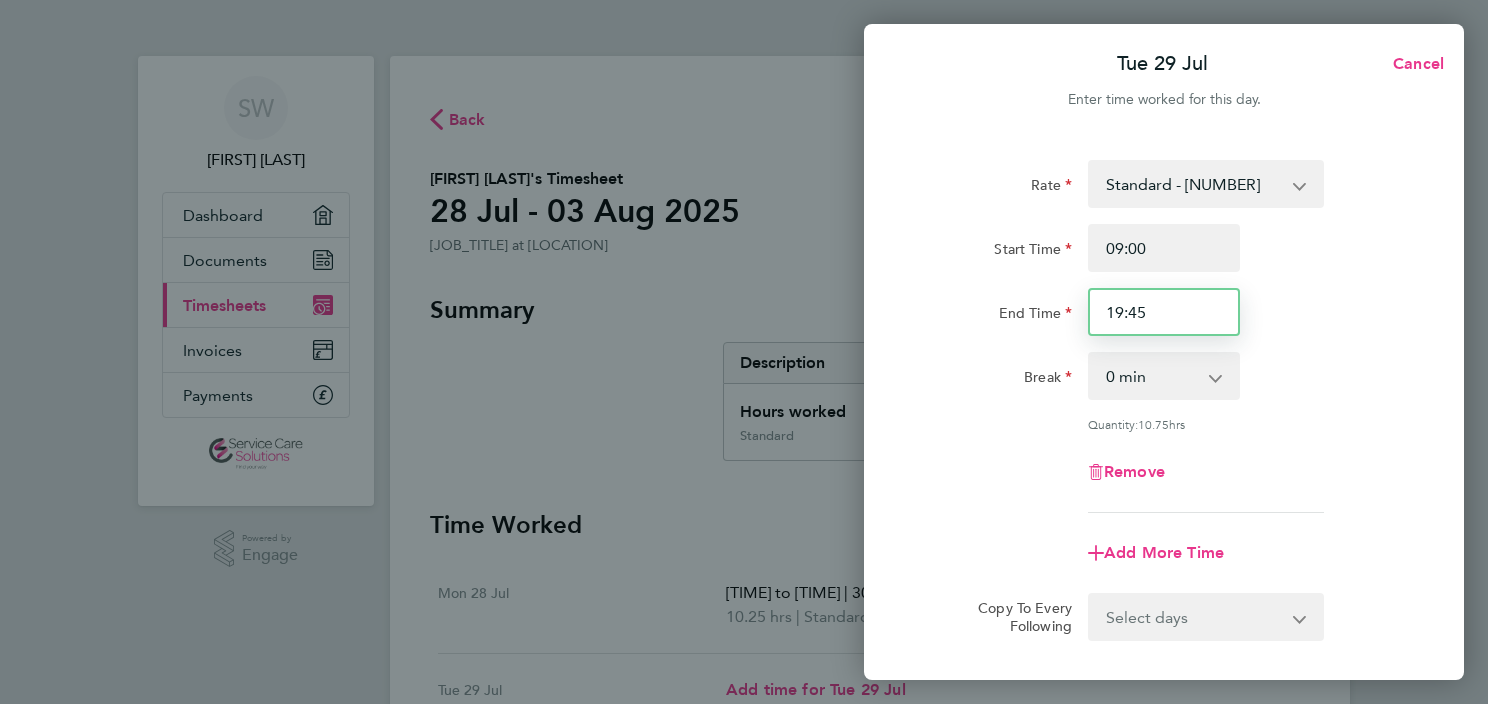 drag, startPoint x: 1163, startPoint y: 312, endPoint x: 1181, endPoint y: 313, distance: 18.027756 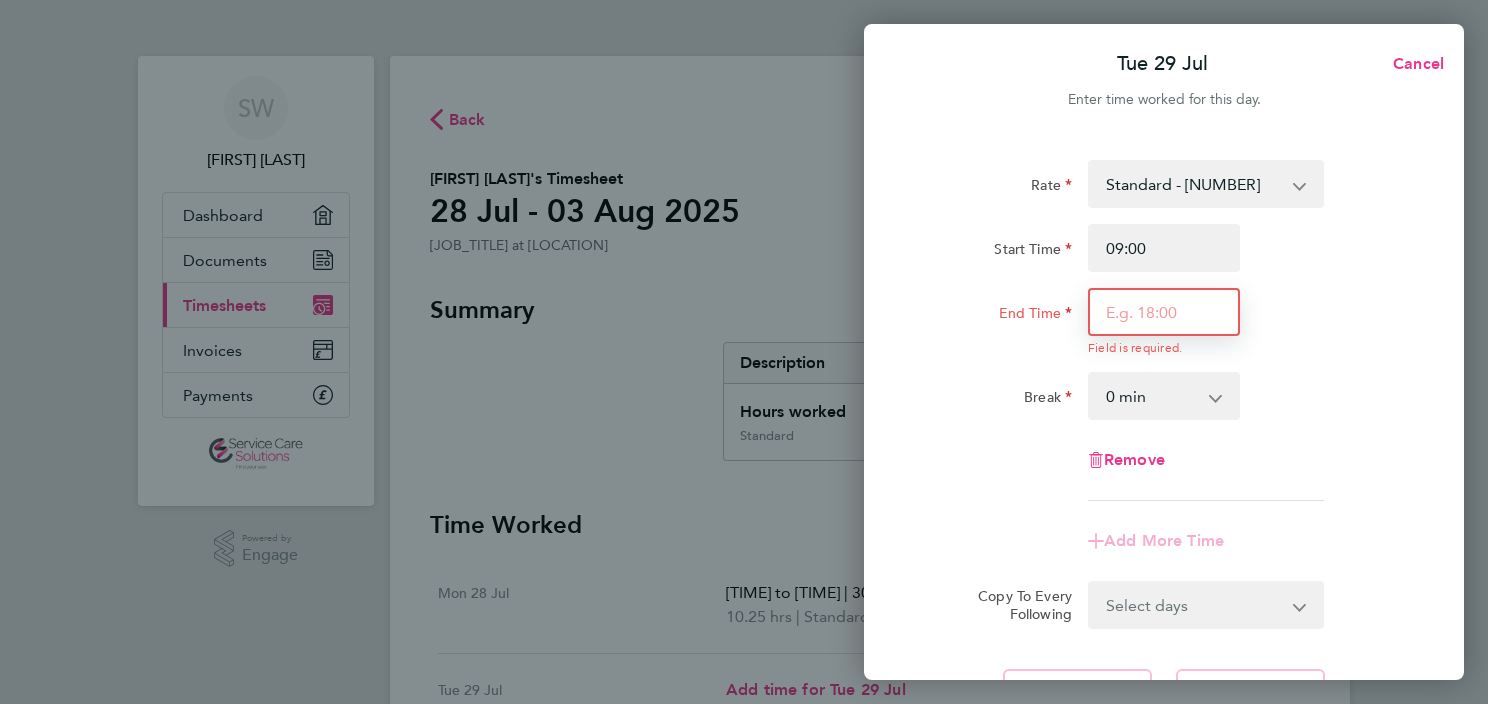 click on "End Time" at bounding box center (1164, 312) 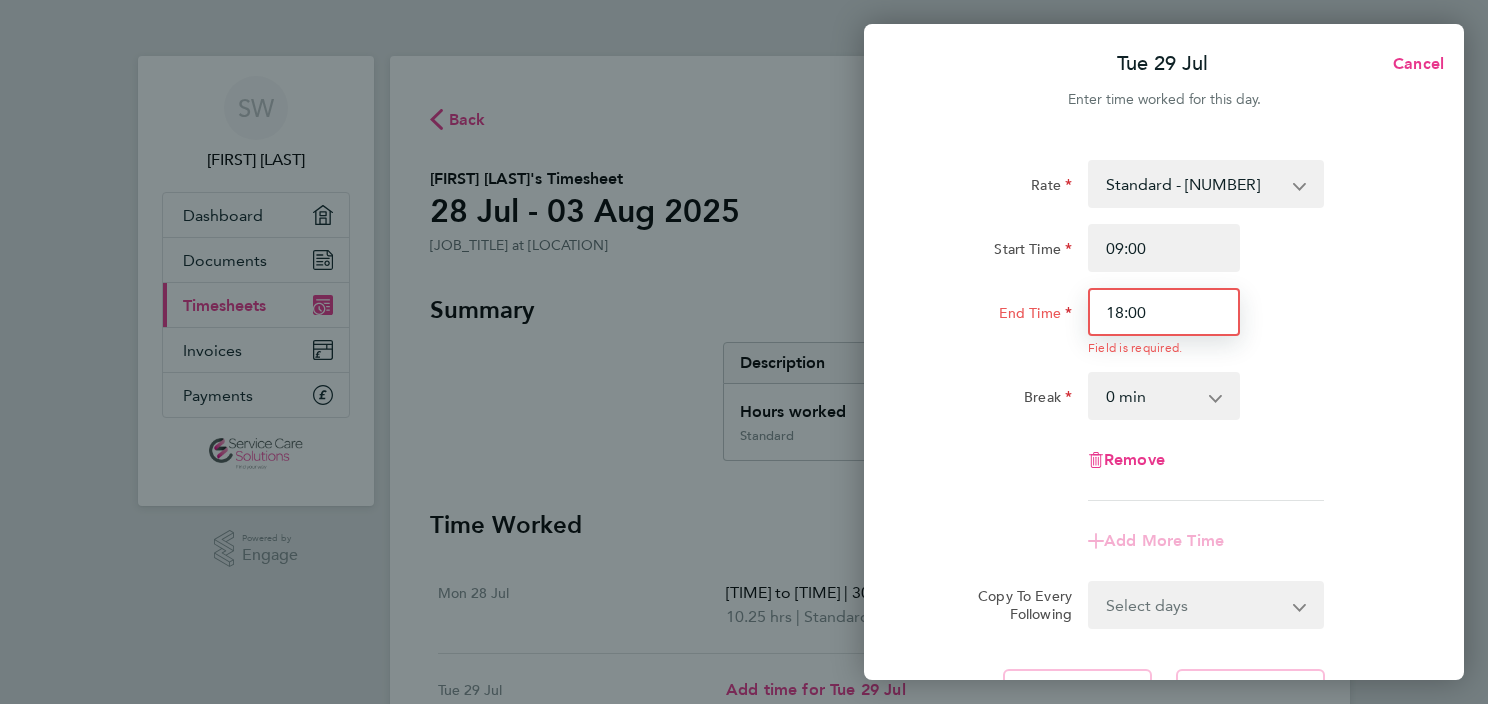 type on "18:00" 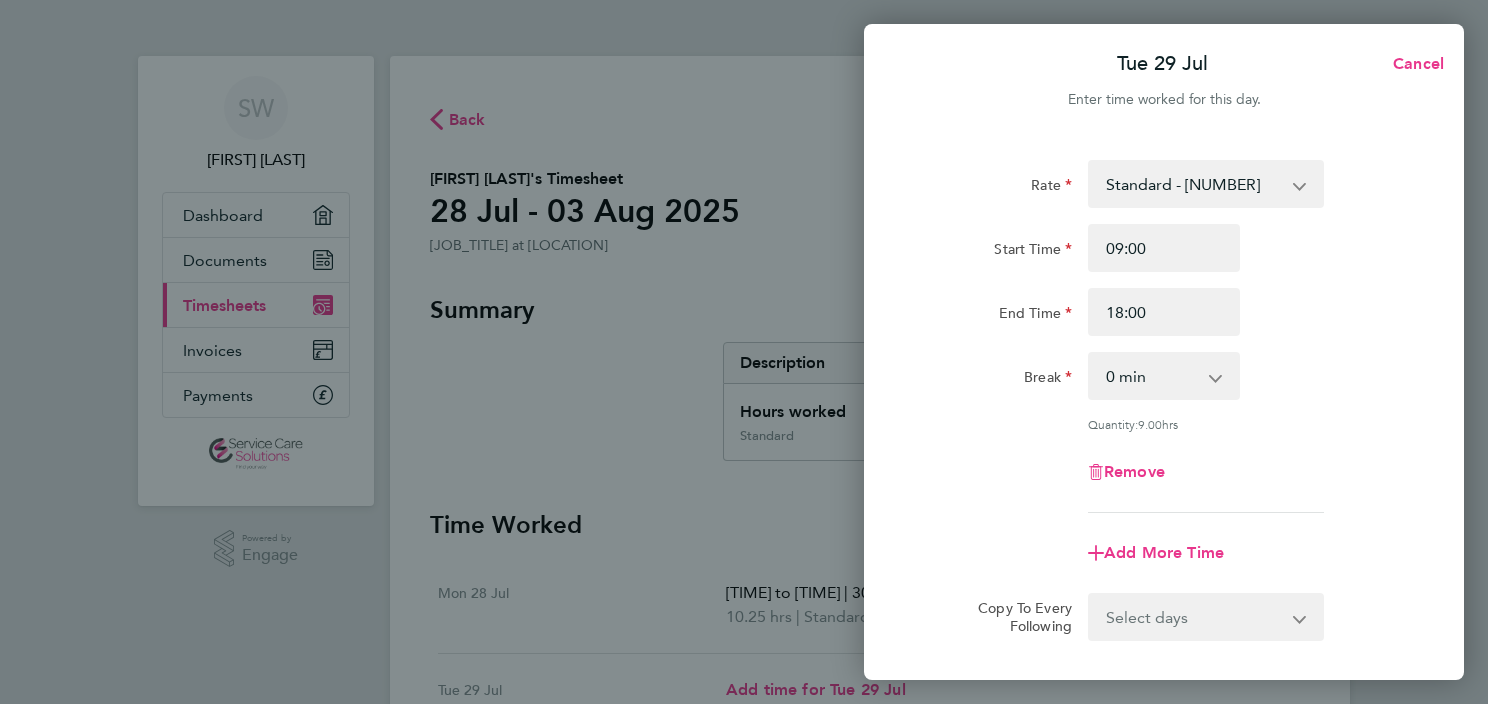 click on "End Time 18:00" 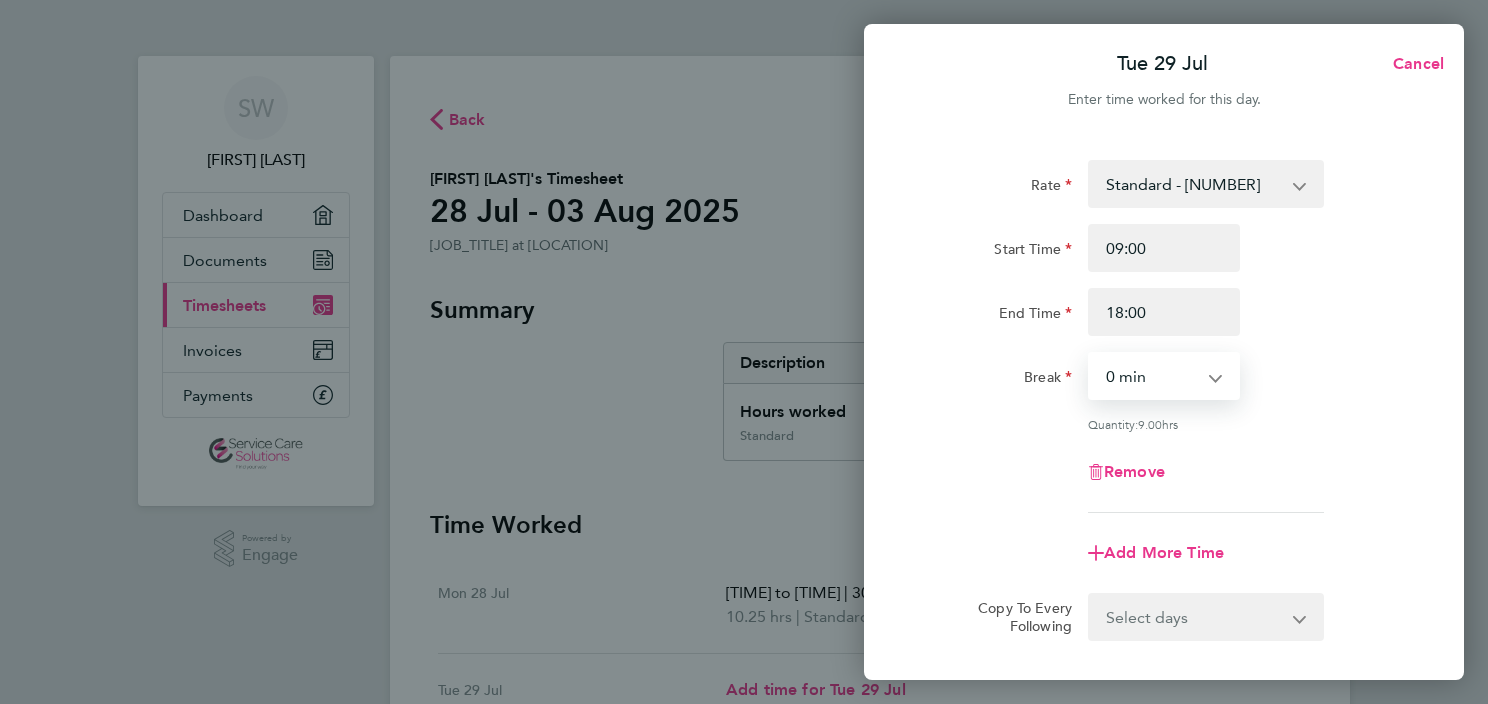 select on "30" 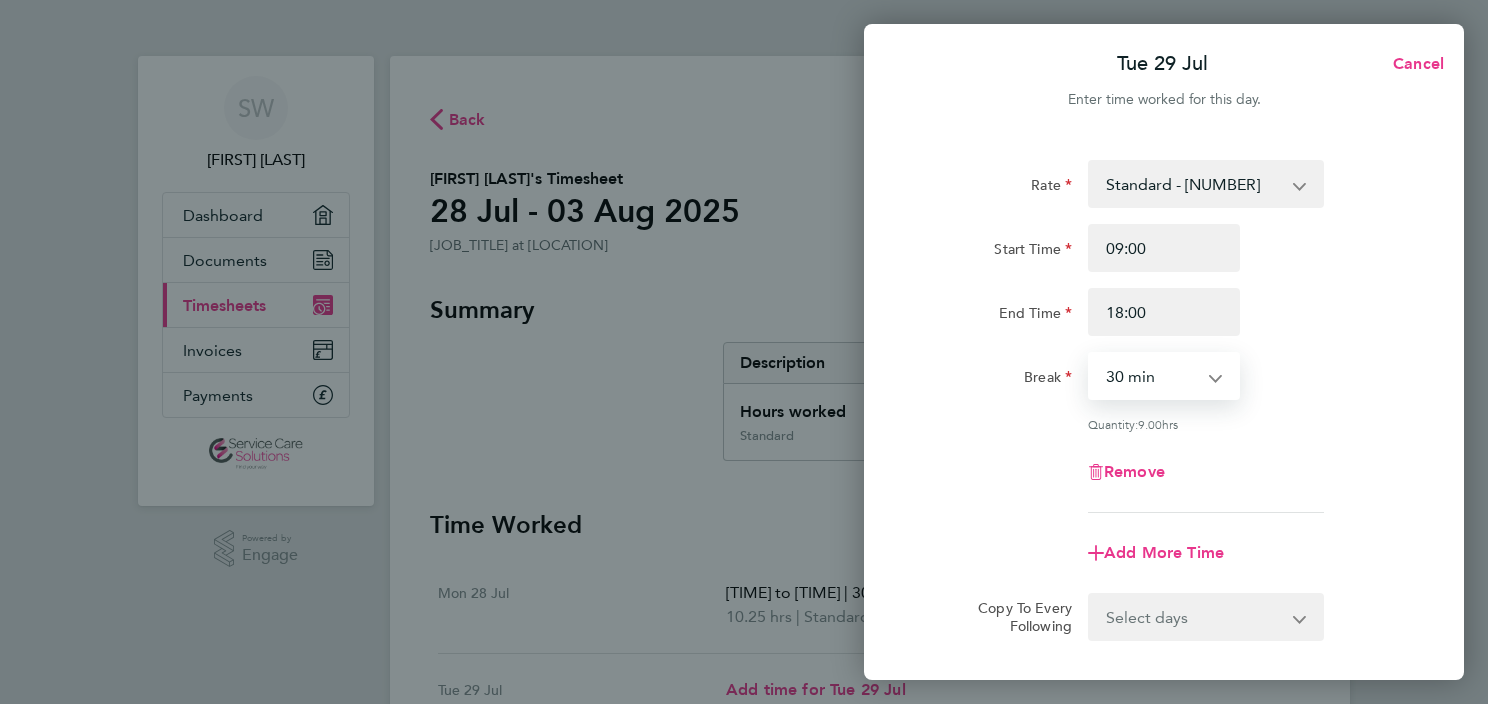 click on "0 min   15 min   30 min   45 min   60 min   75 min   90 min" at bounding box center [1152, 376] 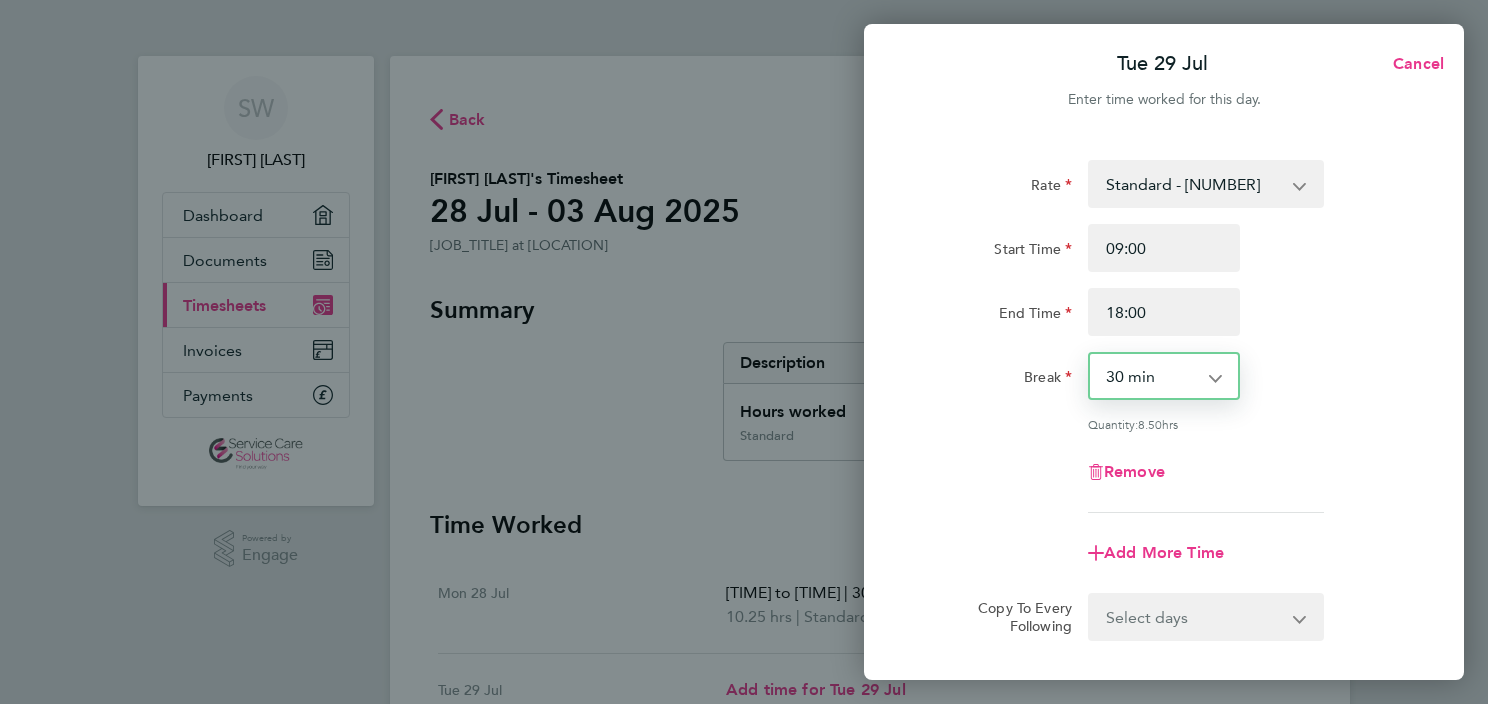 scroll, scrollTop: 198, scrollLeft: 0, axis: vertical 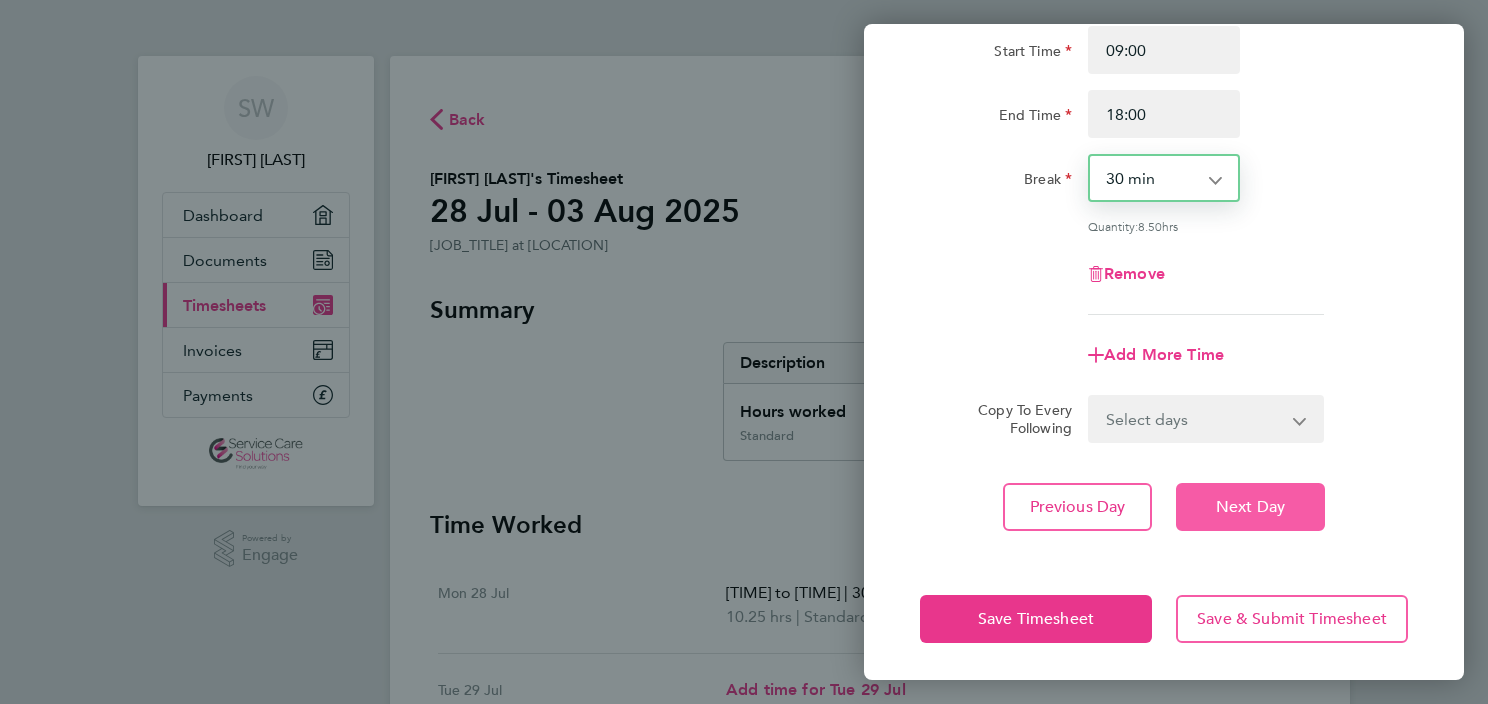 click on "Next Day" 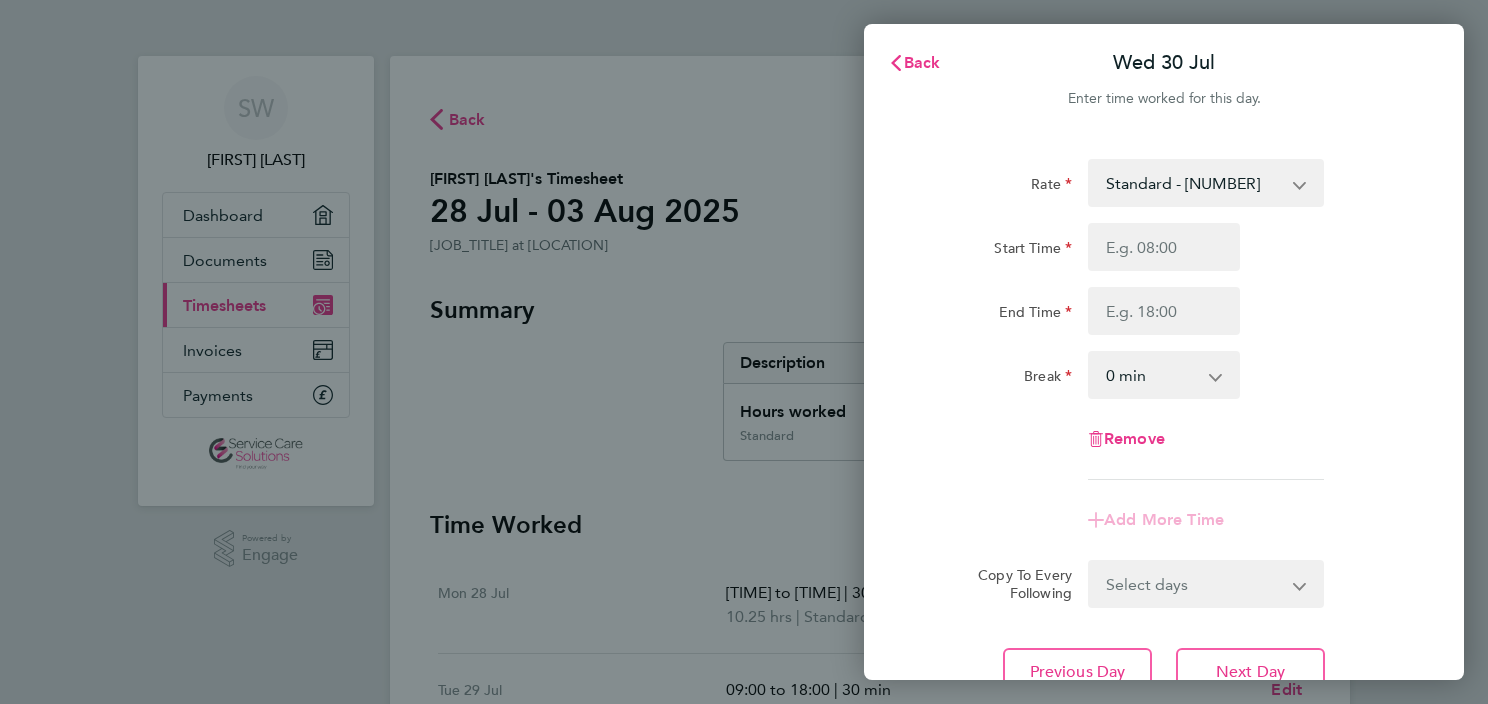 scroll, scrollTop: 0, scrollLeft: 0, axis: both 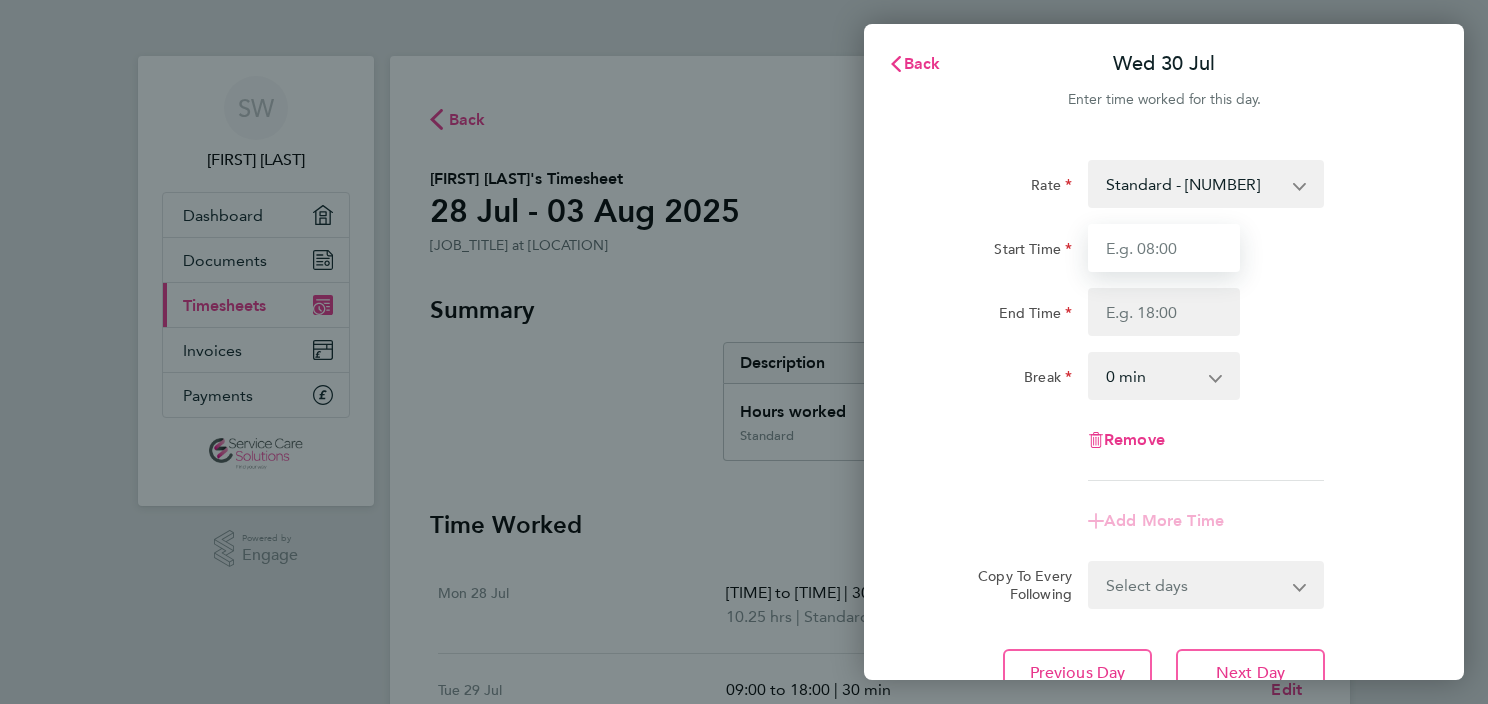 click on "Start Time" at bounding box center (1164, 248) 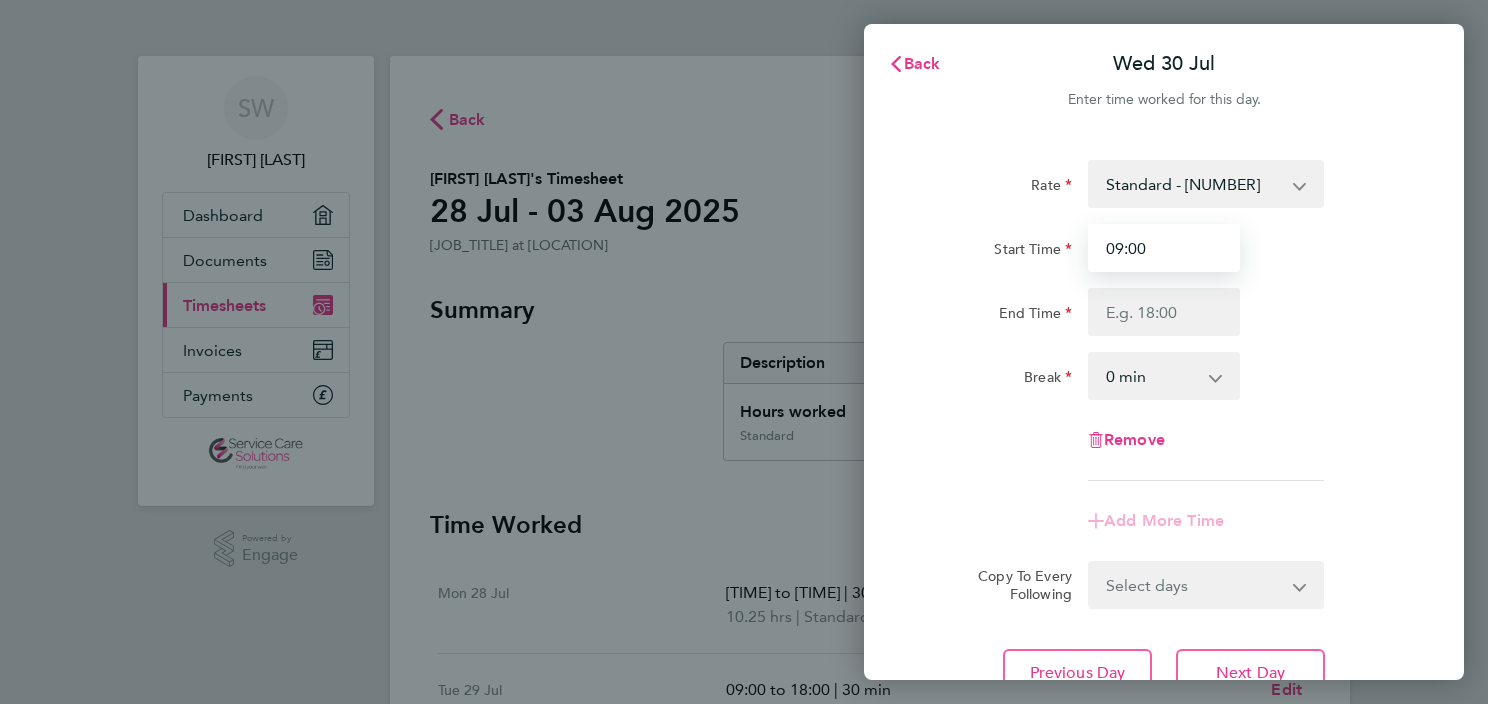type on "09:00" 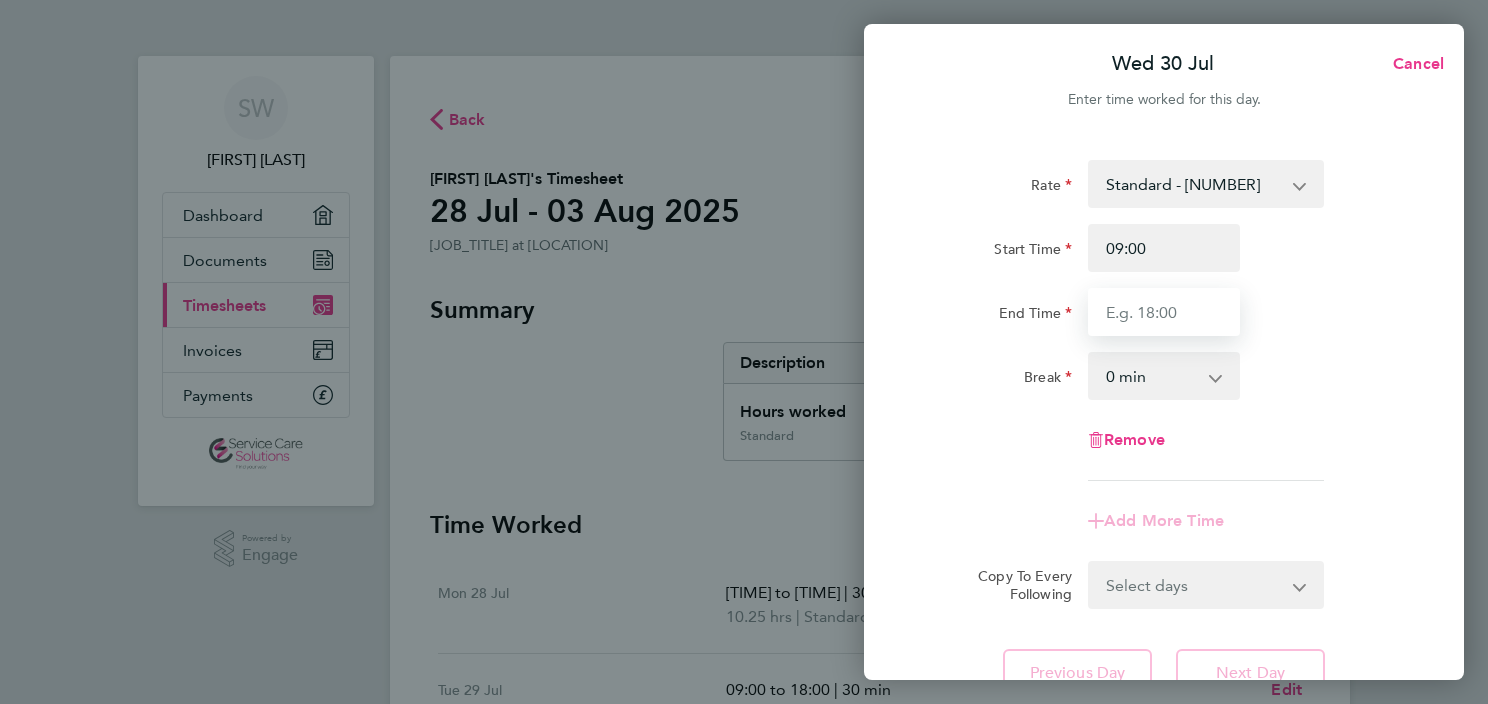 click on "End Time" at bounding box center (1164, 312) 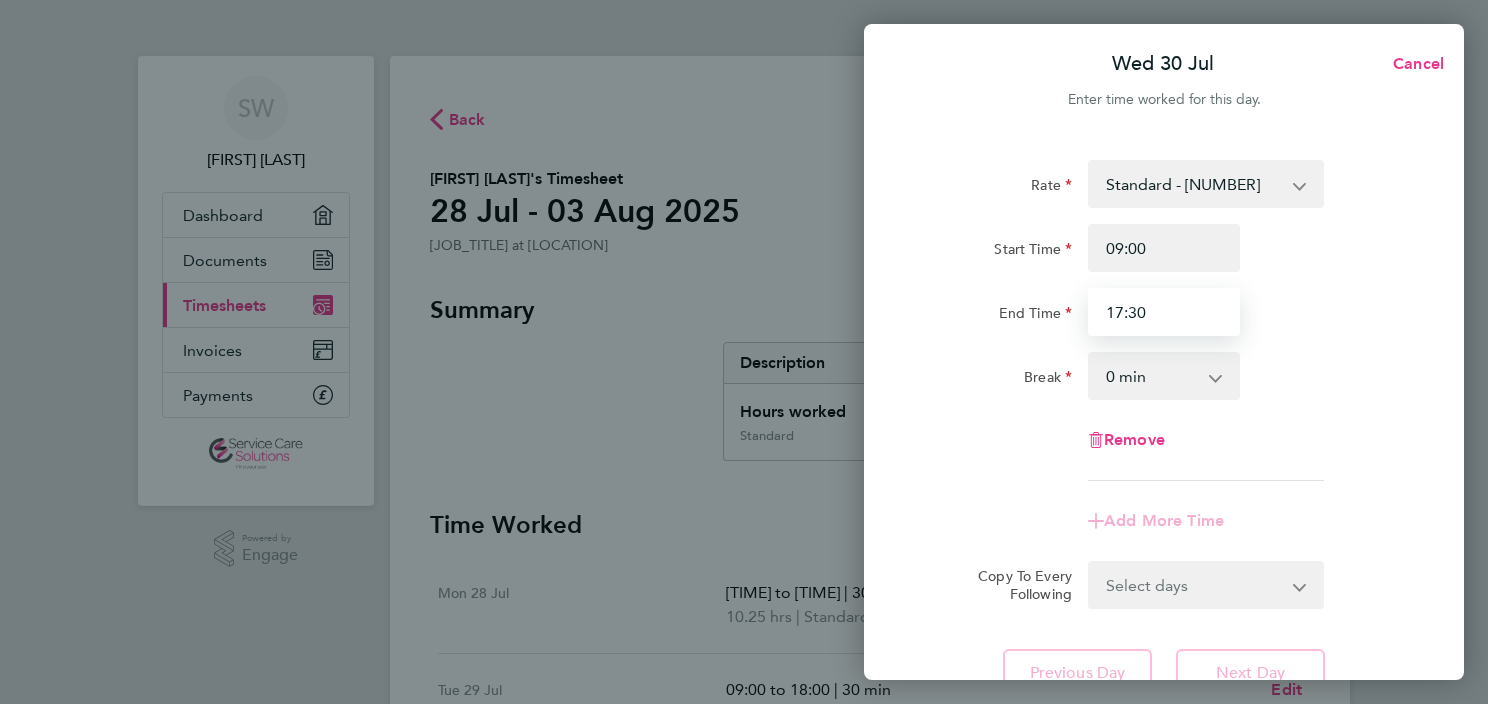 type on "17:30" 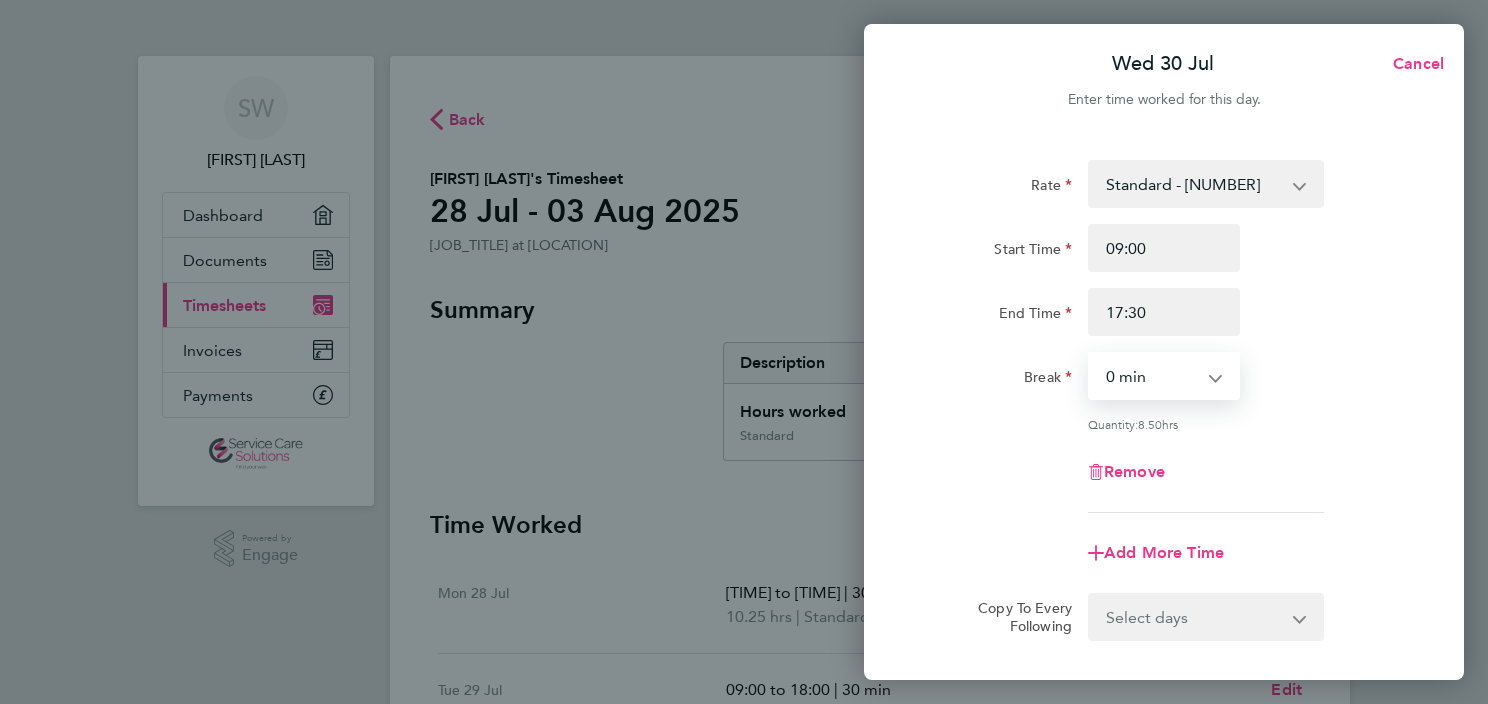 click on "0 min   15 min   30 min   45 min   60 min   75 min   90 min" at bounding box center [1152, 376] 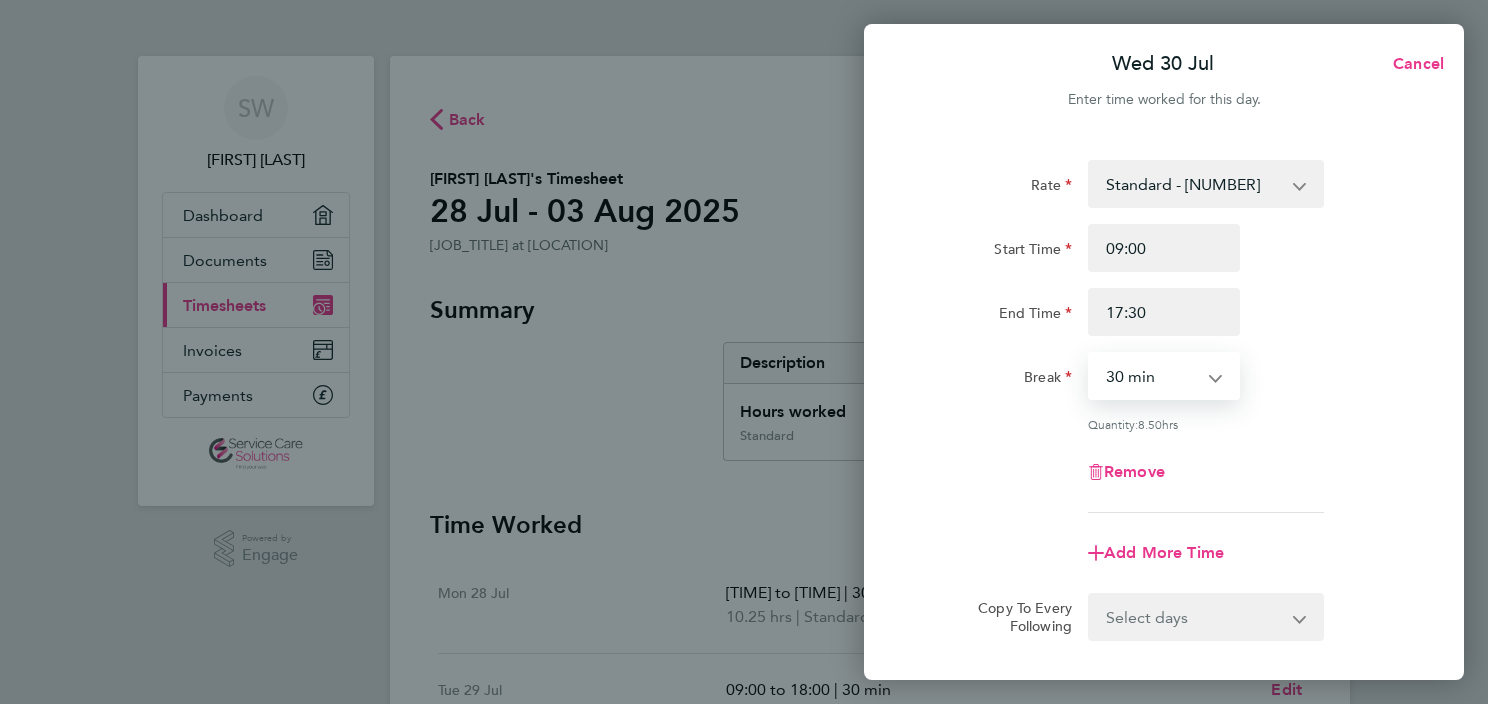 click on "0 min   15 min   30 min   45 min   60 min   75 min   90 min" at bounding box center [1152, 376] 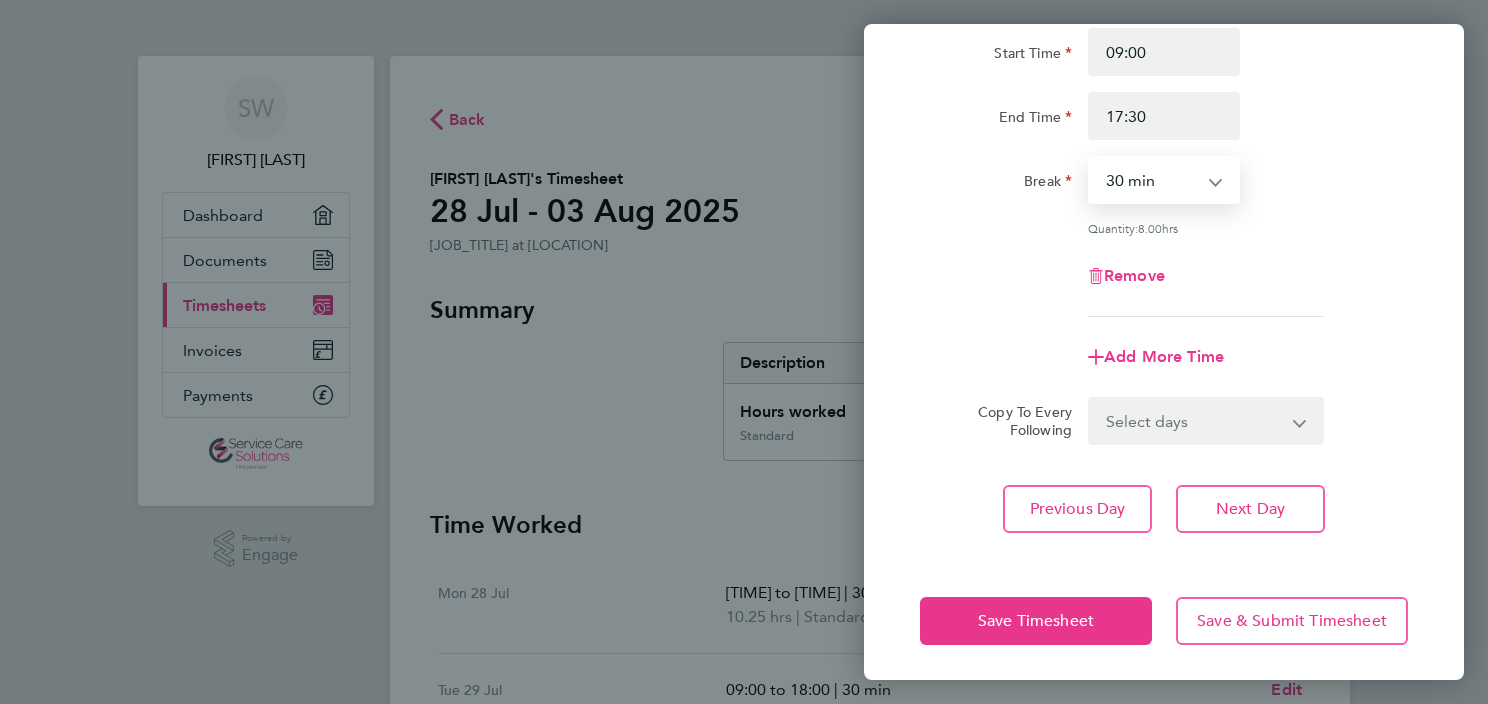 scroll, scrollTop: 198, scrollLeft: 0, axis: vertical 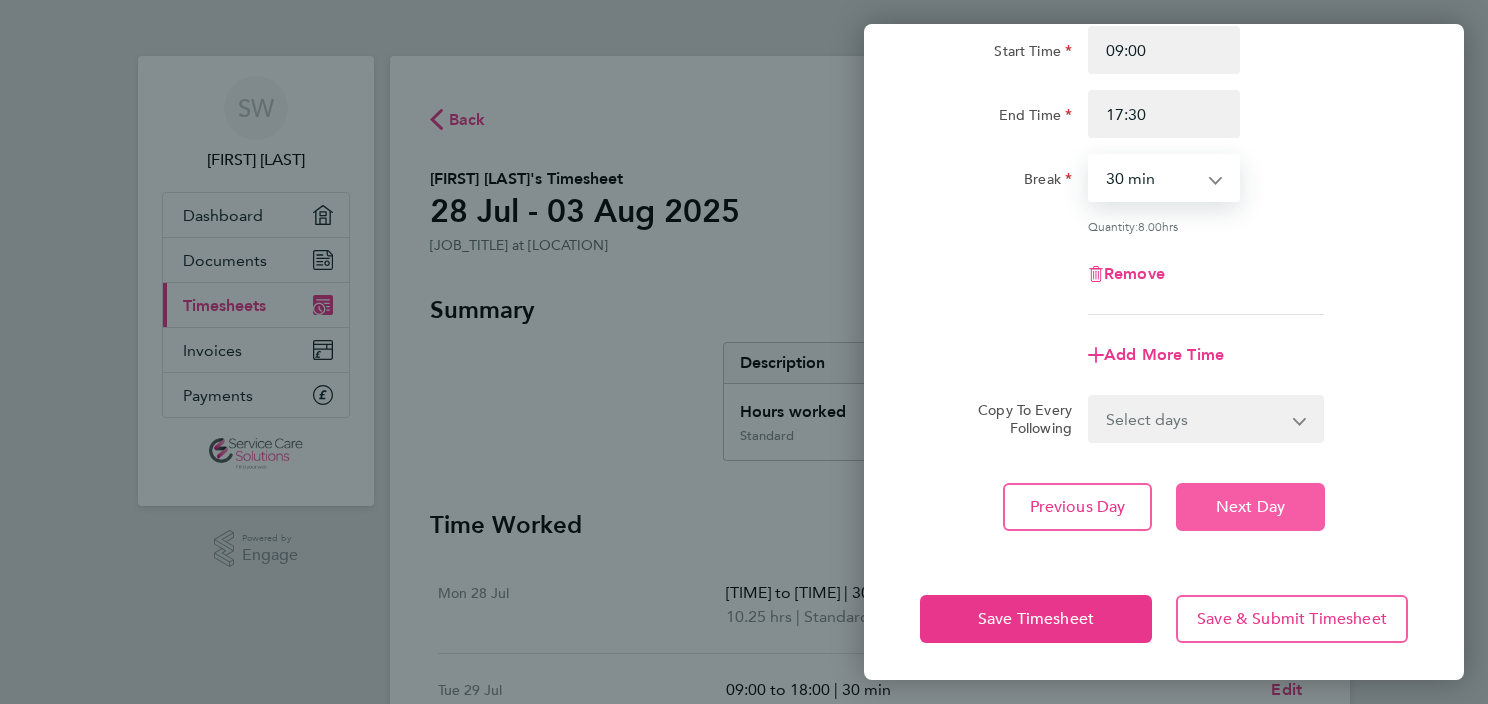 click on "Next Day" 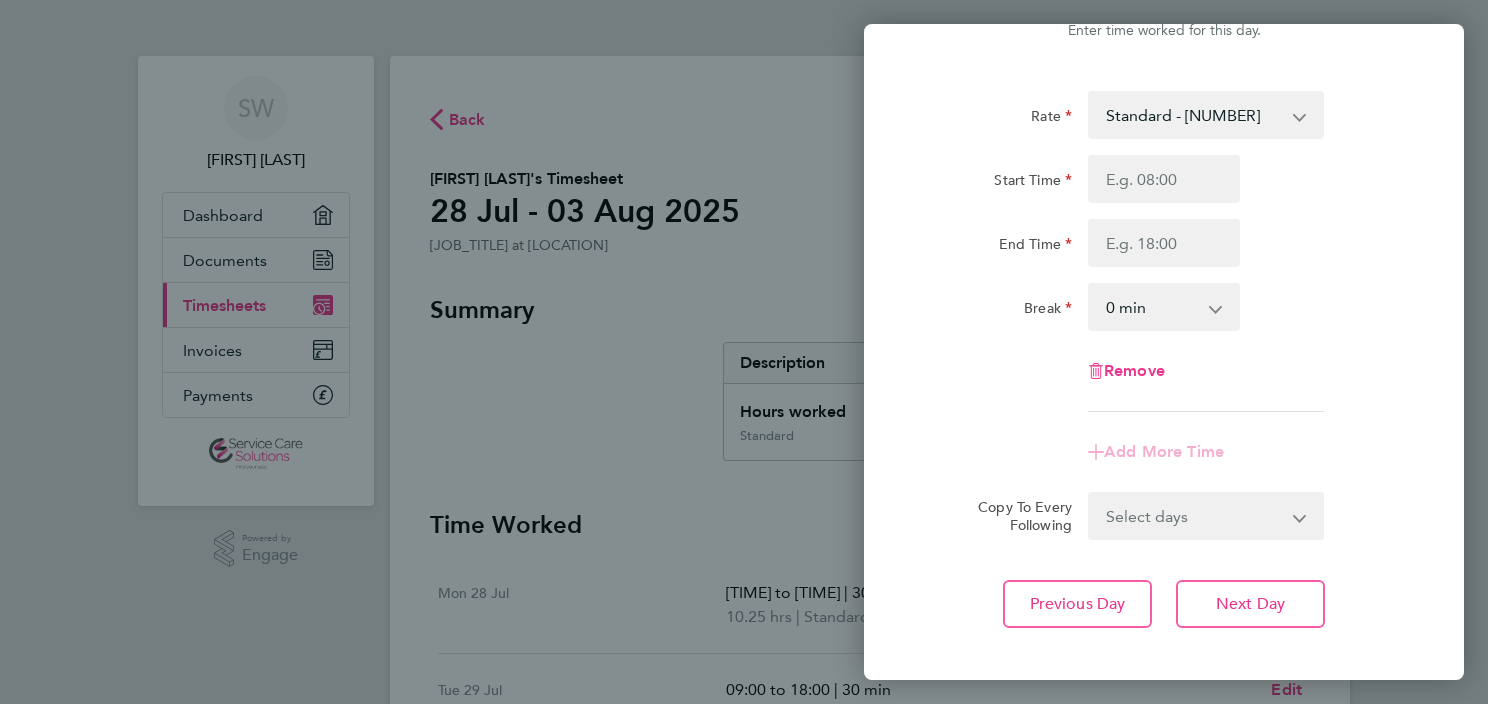 scroll, scrollTop: 0, scrollLeft: 0, axis: both 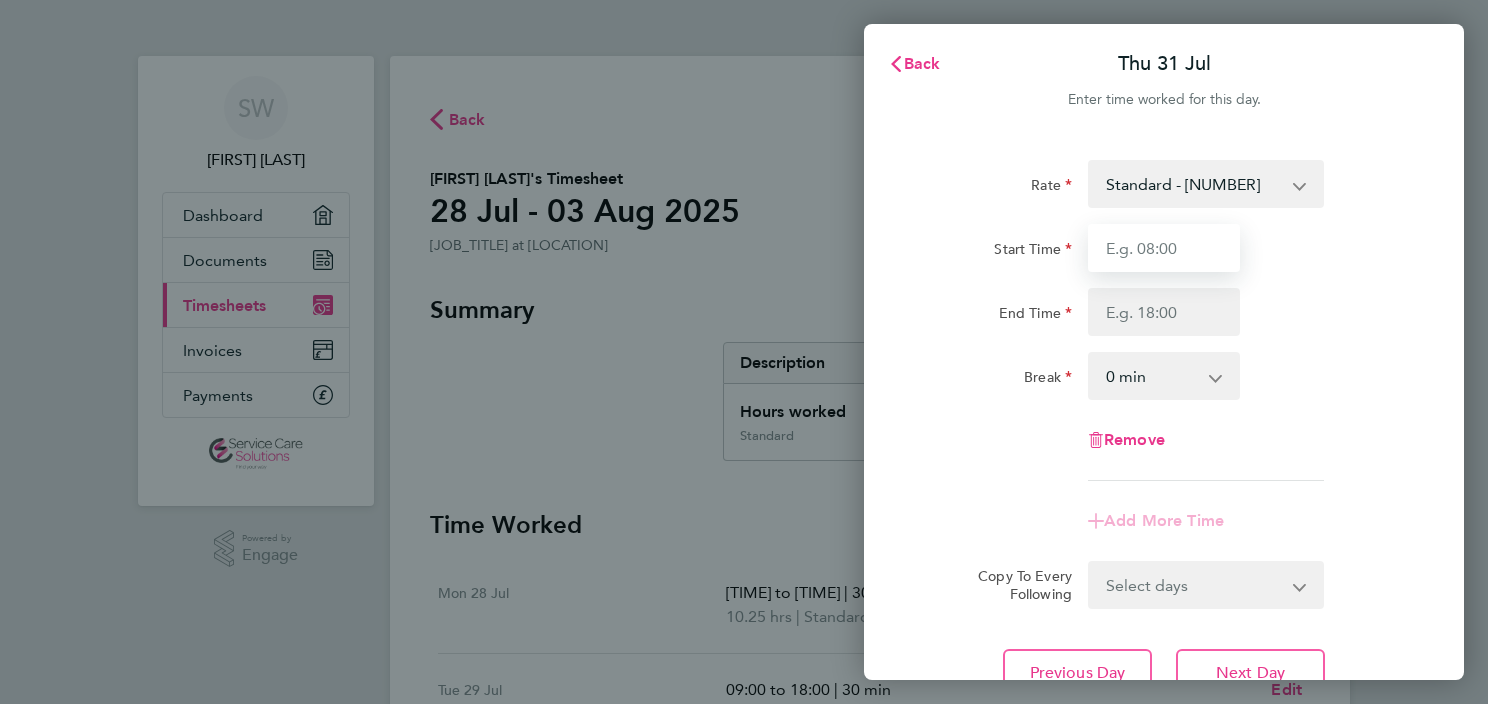 click on "Start Time" at bounding box center [1164, 248] 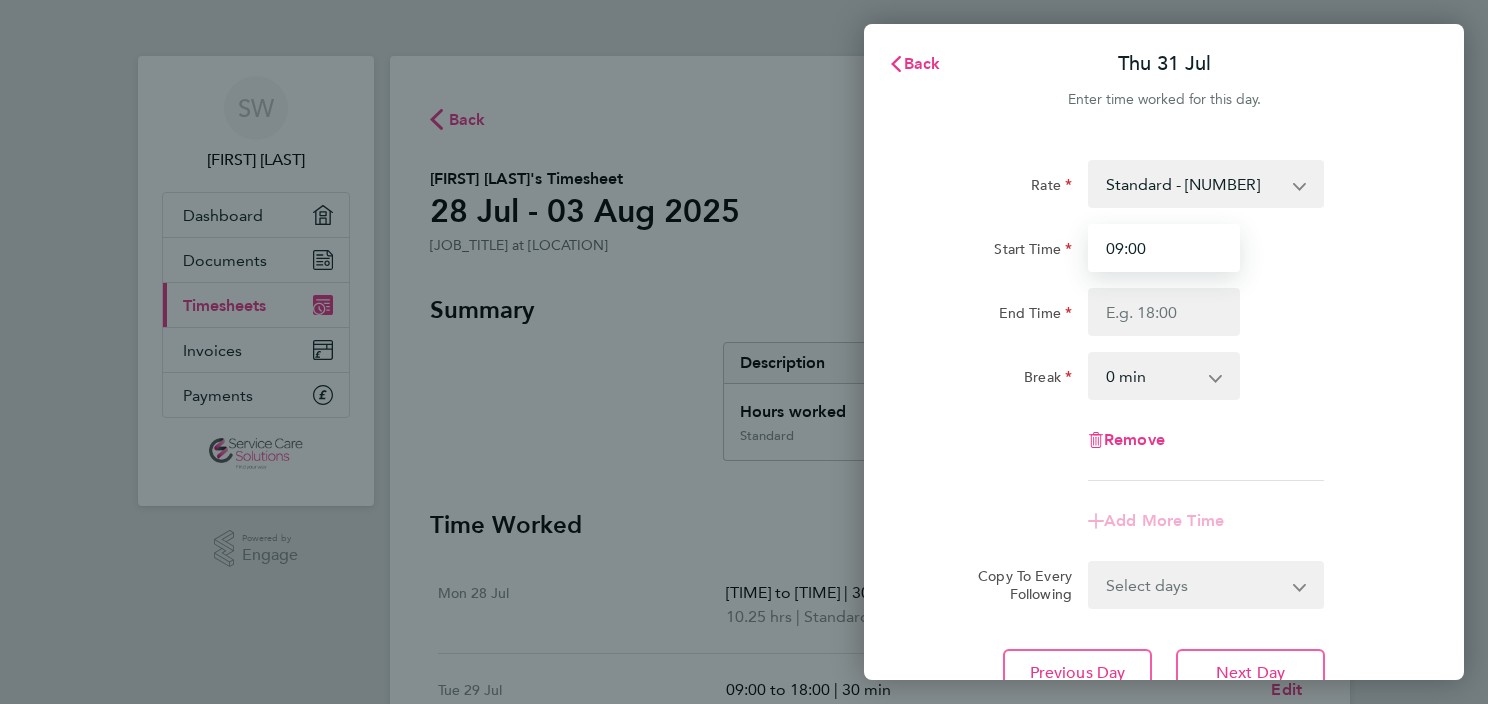 type on "09:00" 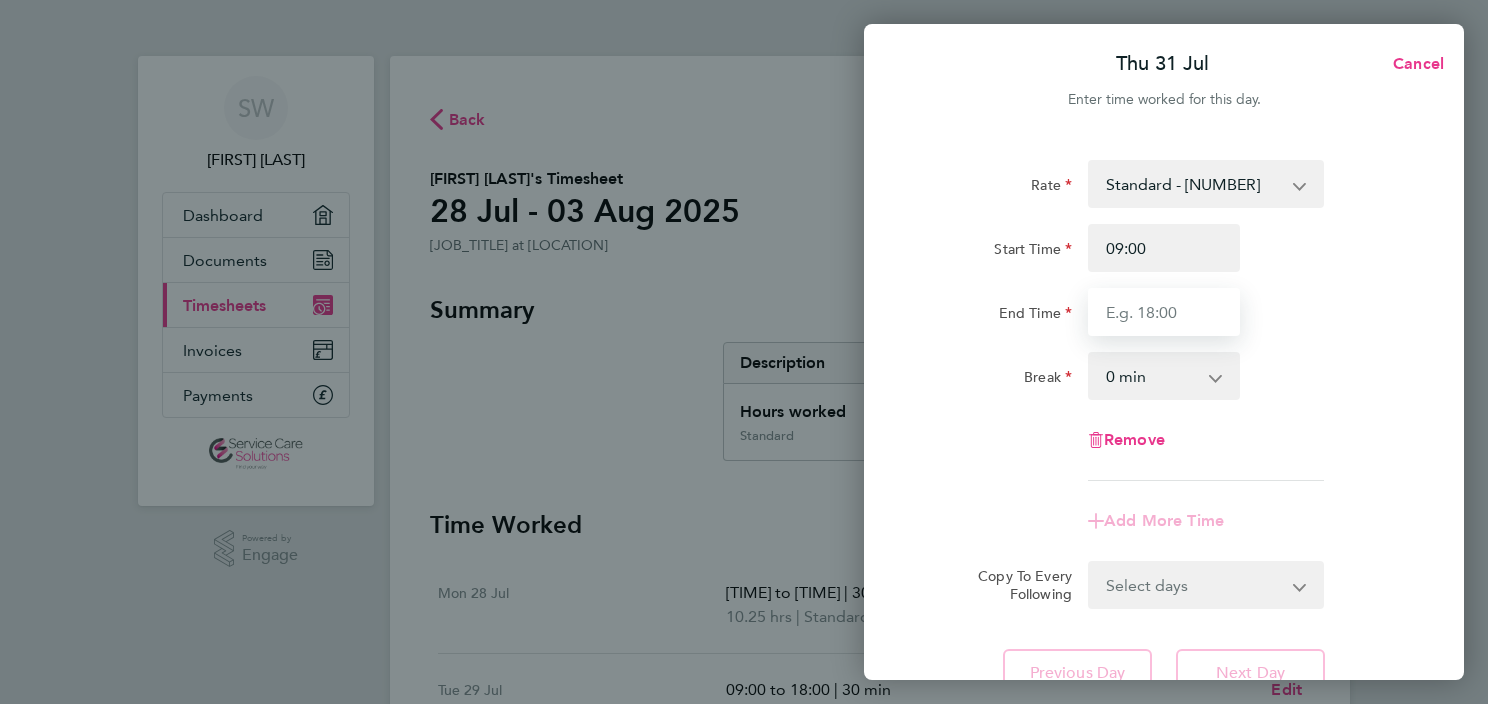 click on "End Time" at bounding box center (1164, 312) 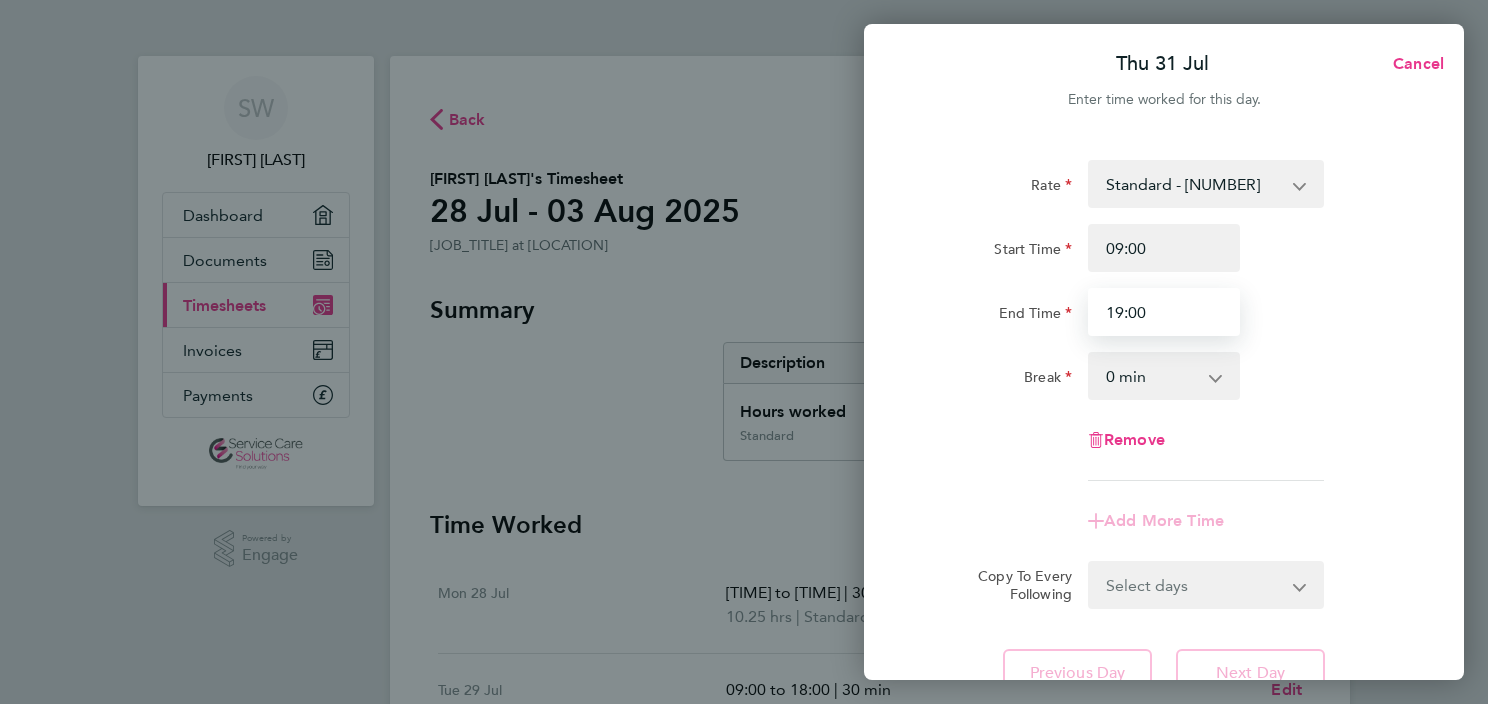 type on "19:00" 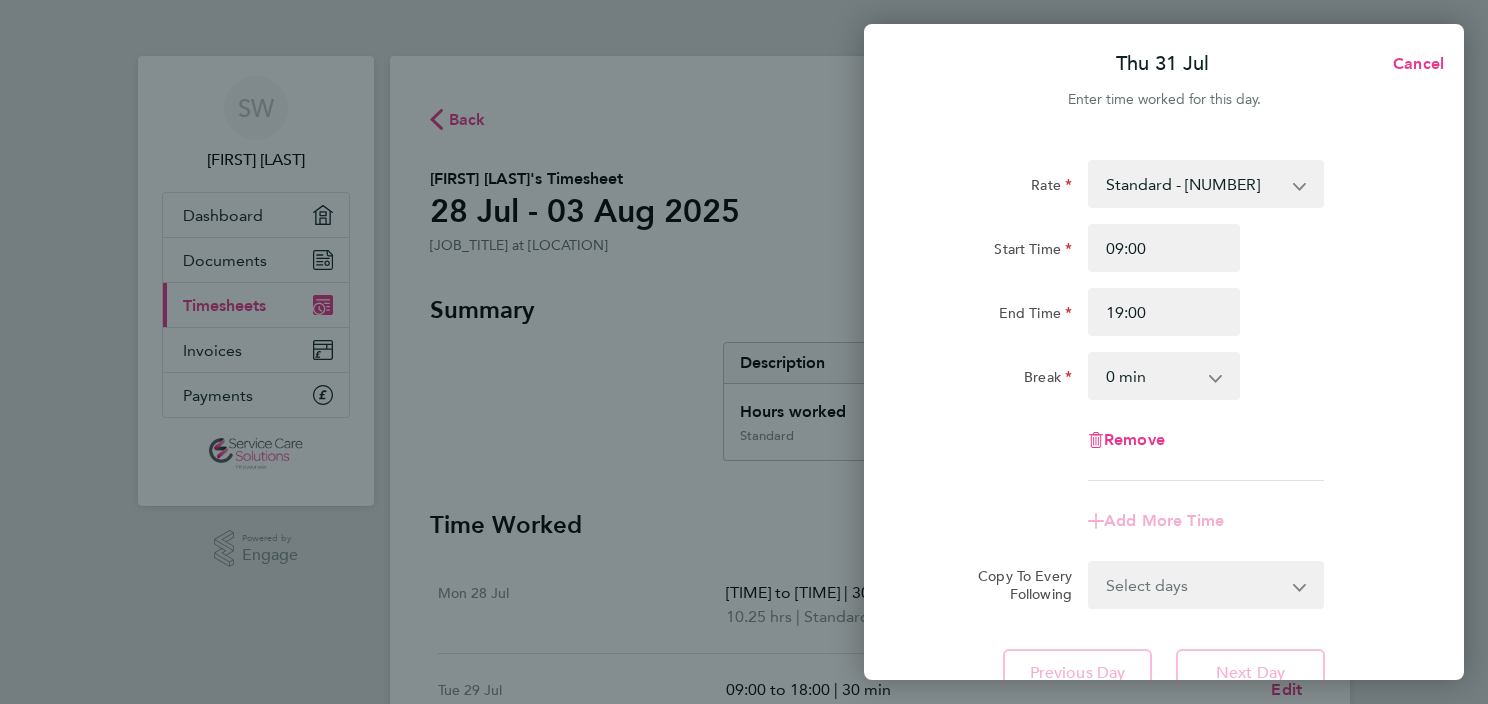 click 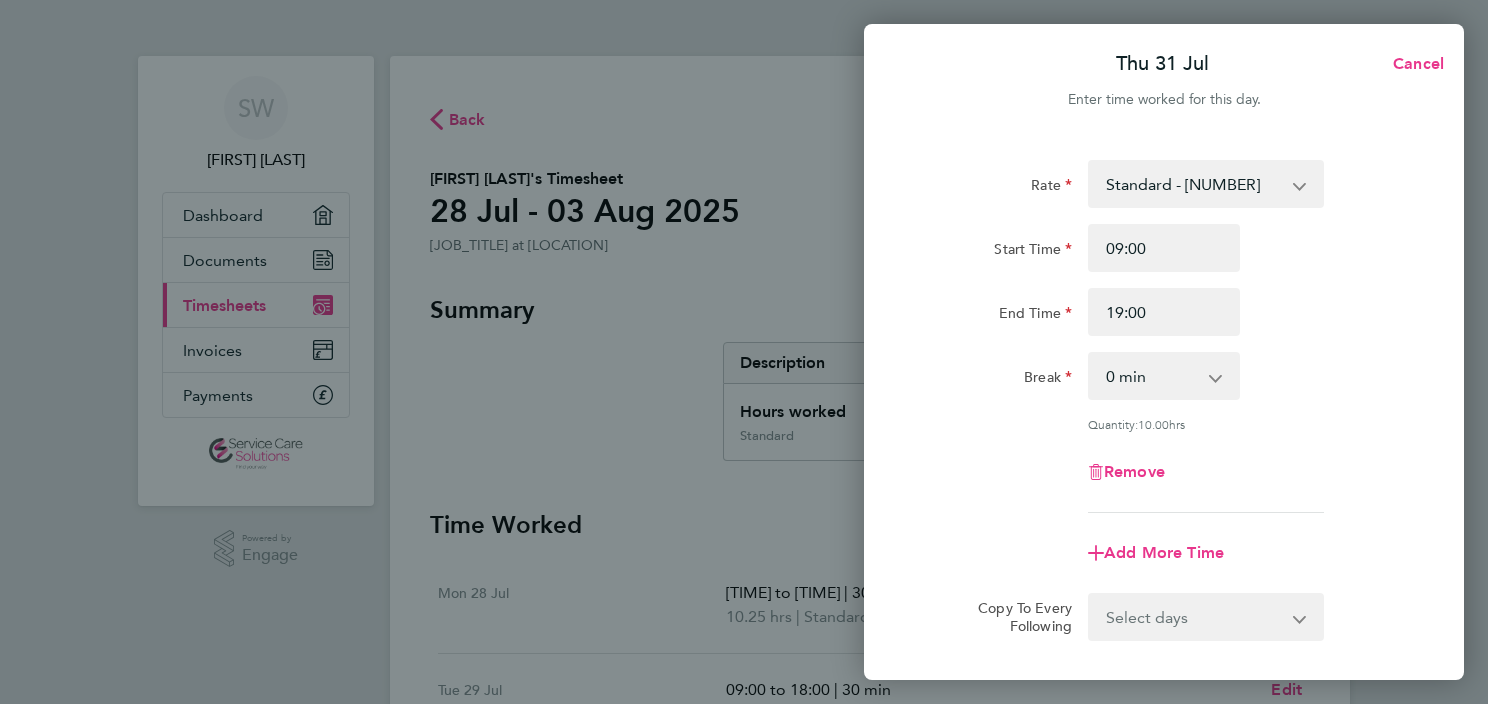 click 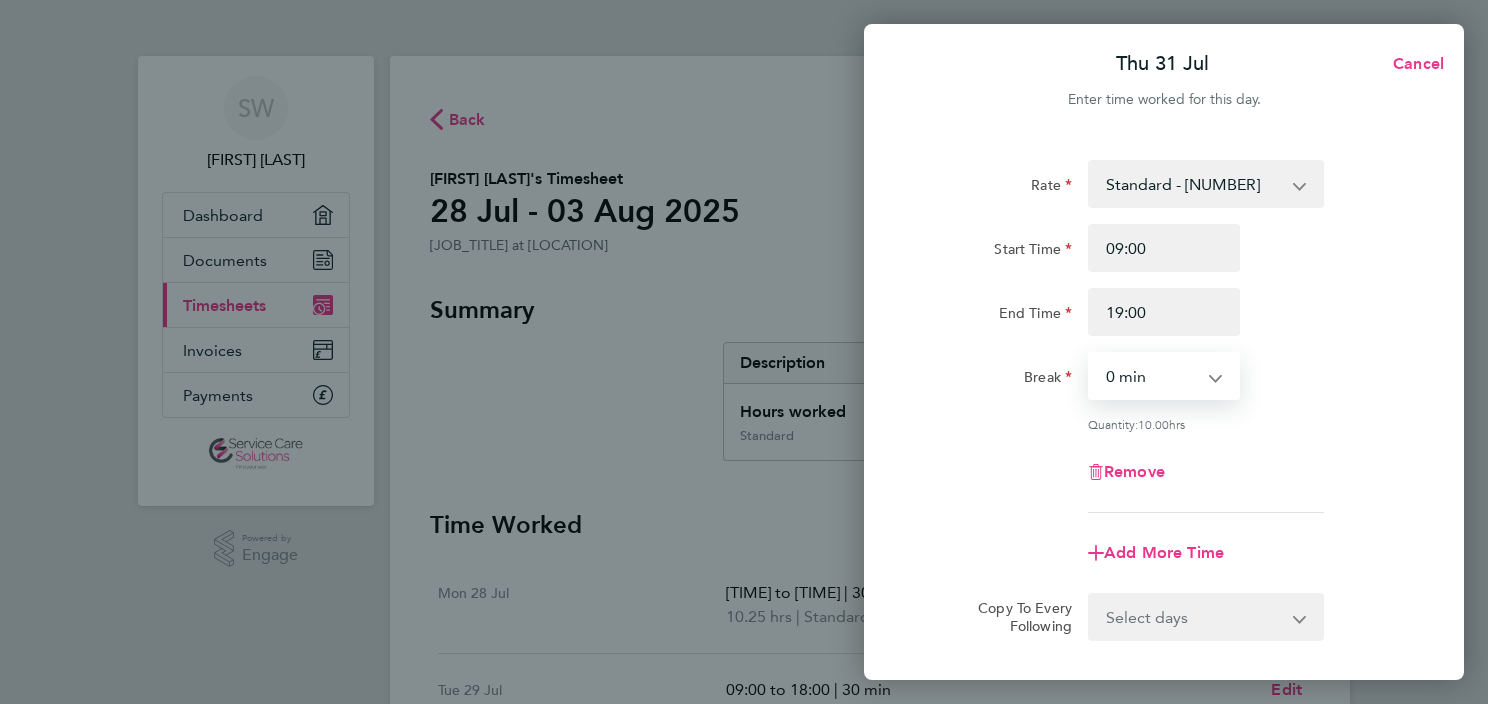 click on "0 min   15 min   30 min   45 min   60 min   75 min   90 min" at bounding box center (1152, 376) 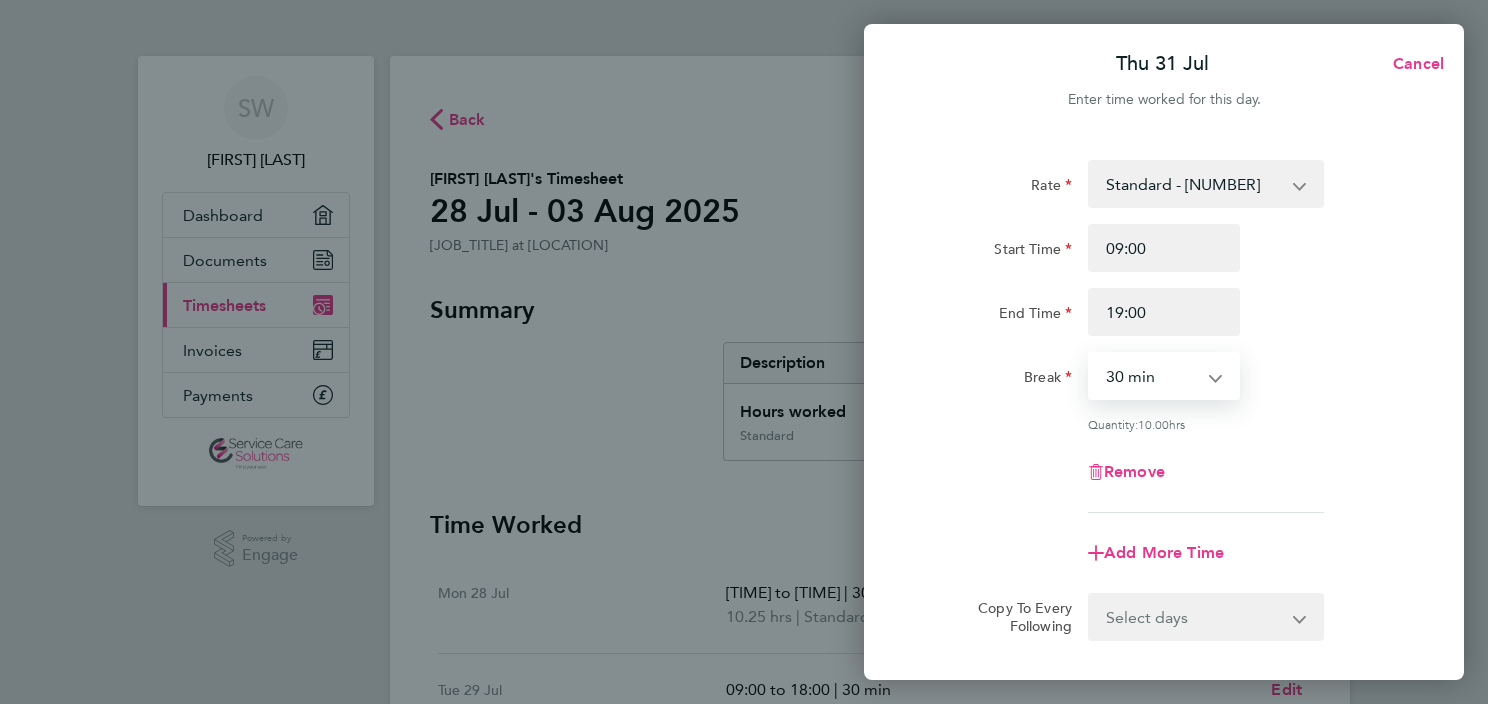 click on "0 min   15 min   30 min   45 min   60 min   75 min   90 min" at bounding box center [1152, 376] 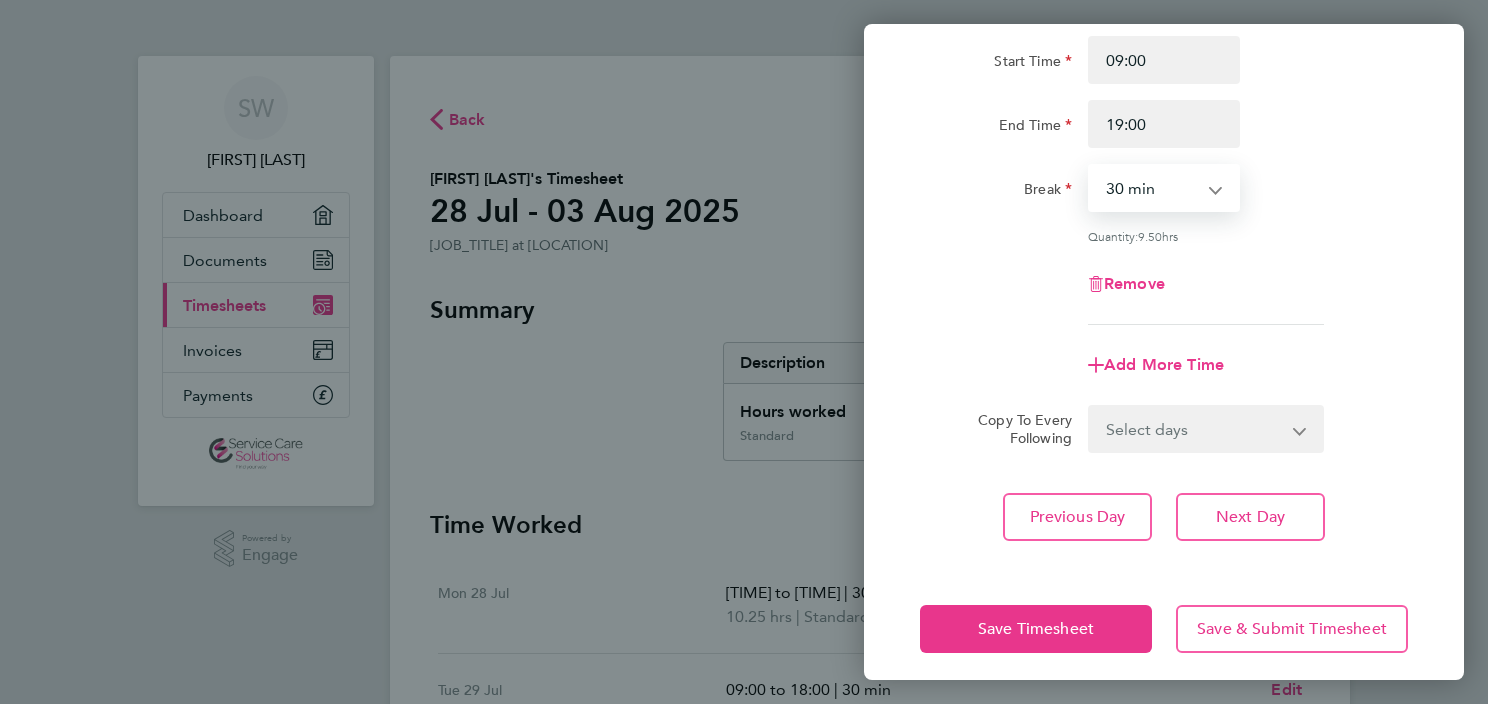 scroll, scrollTop: 198, scrollLeft: 0, axis: vertical 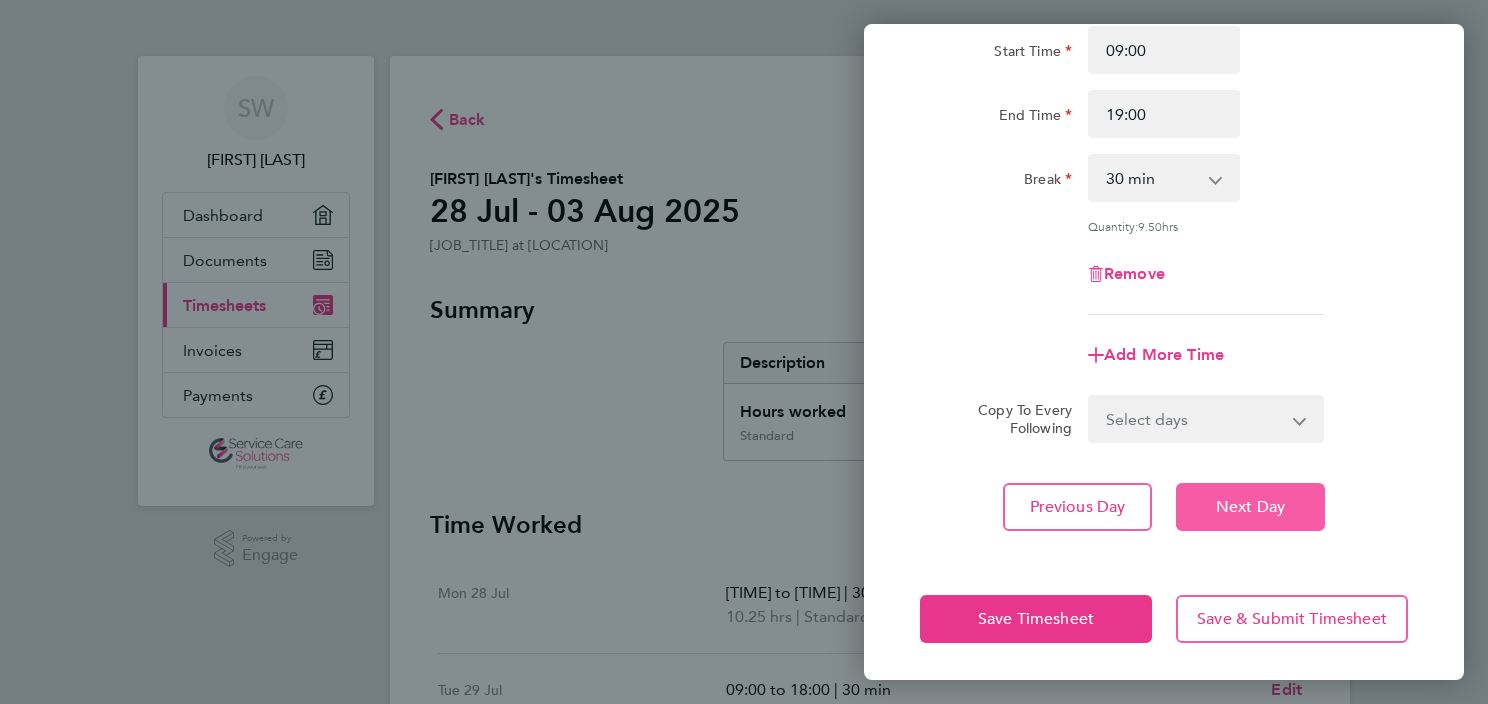 click on "Next Day" 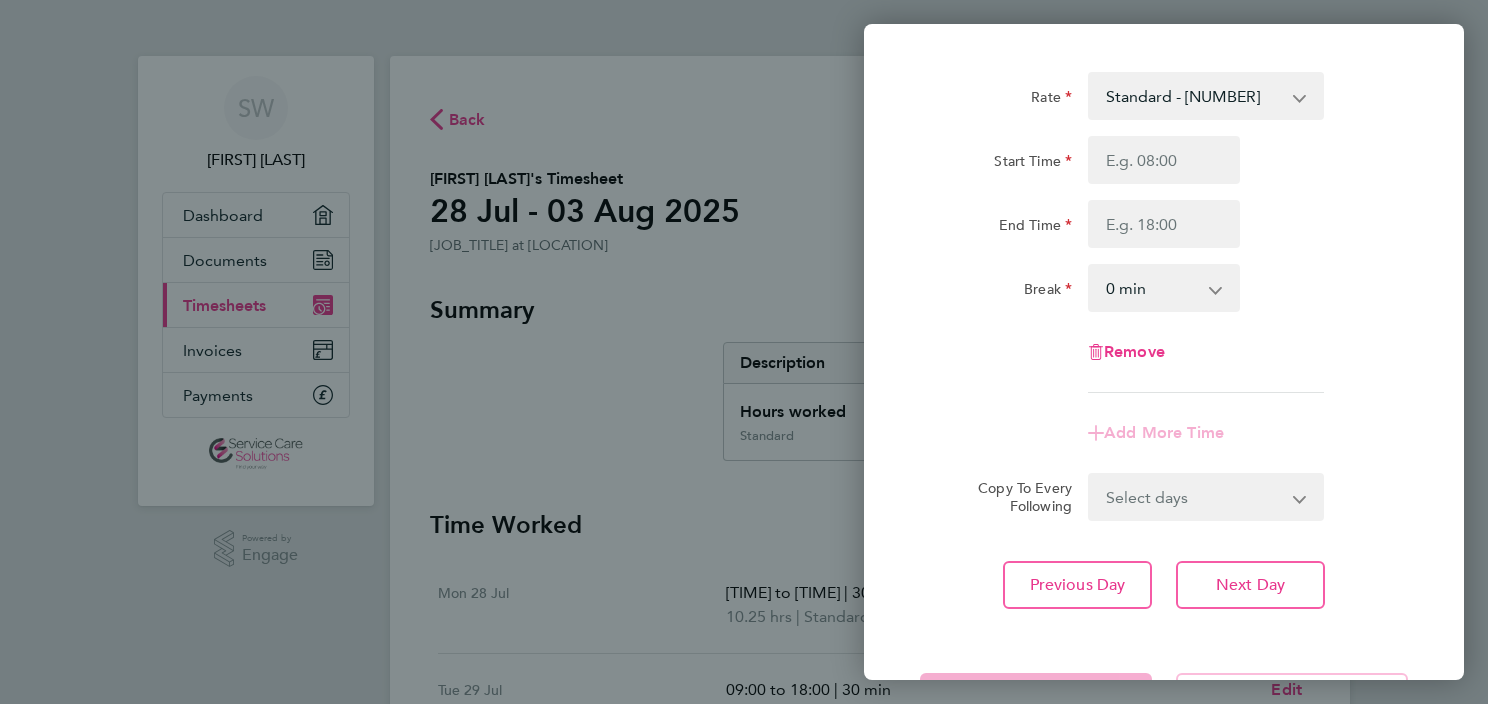 scroll, scrollTop: 0, scrollLeft: 0, axis: both 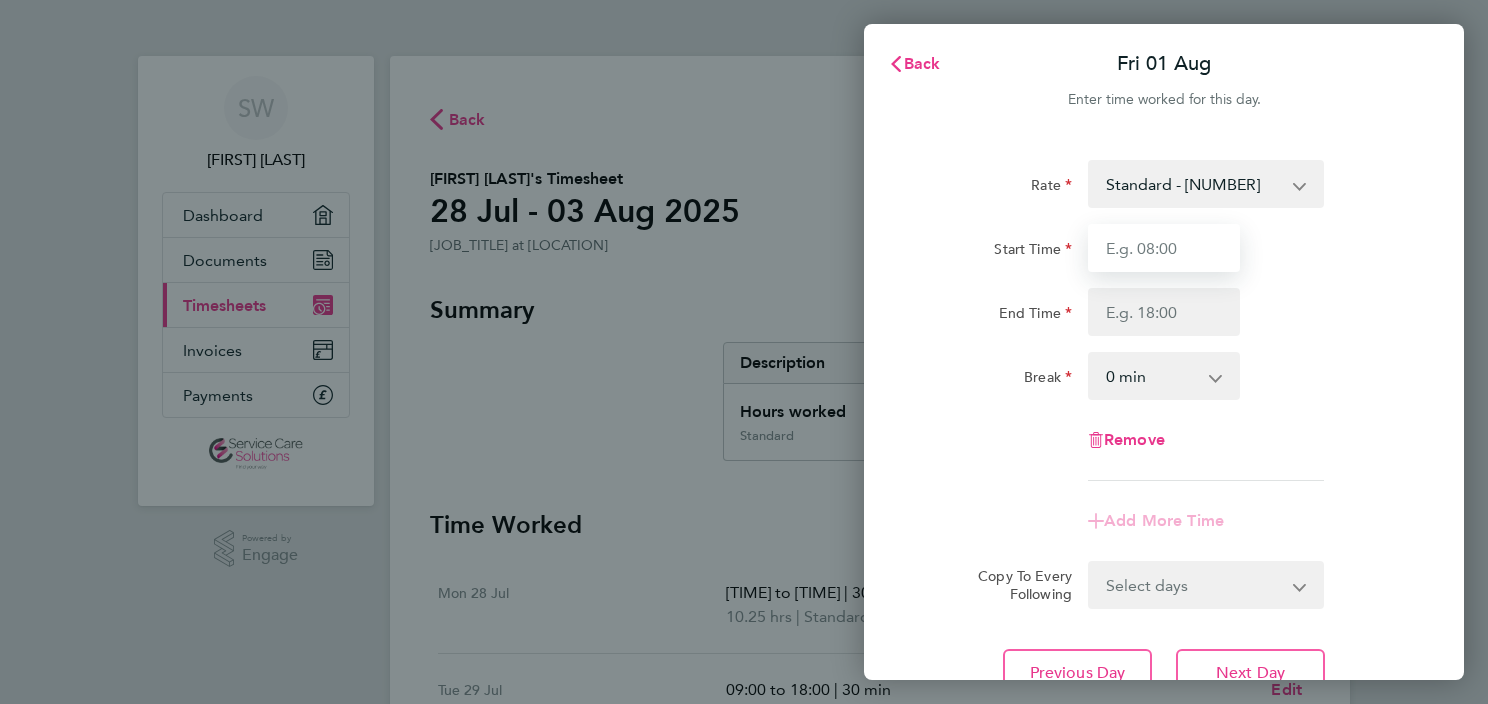 click on "Start Time" at bounding box center (1164, 248) 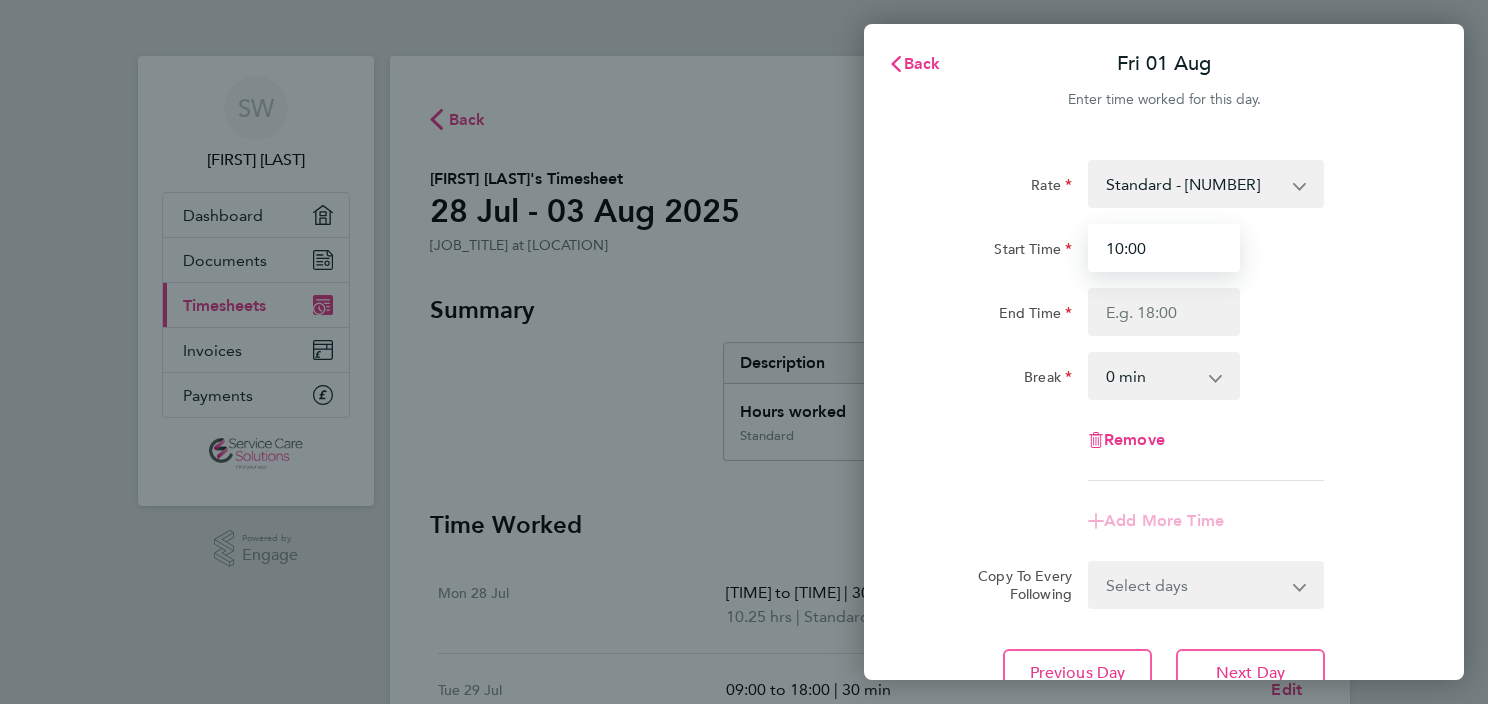 type on "10:00" 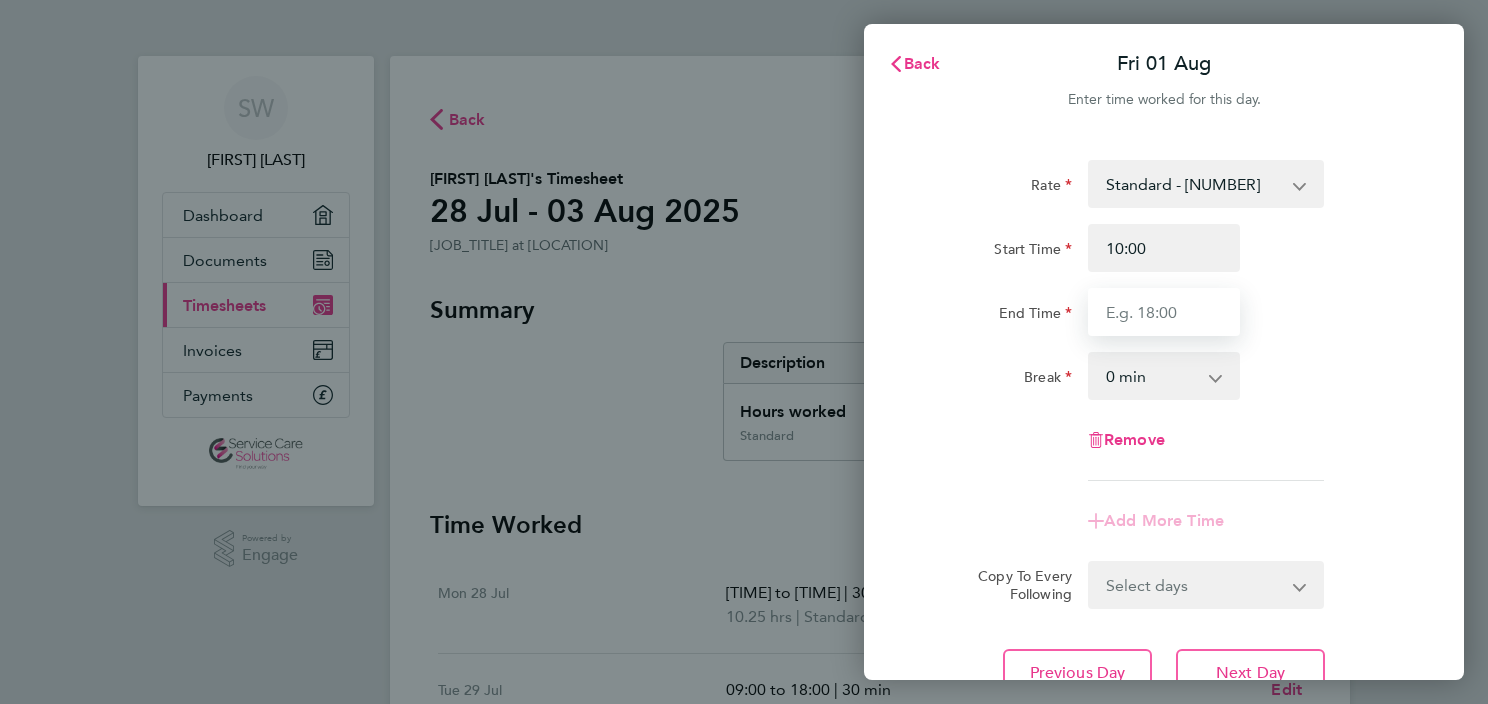 click on "End Time" at bounding box center [1164, 312] 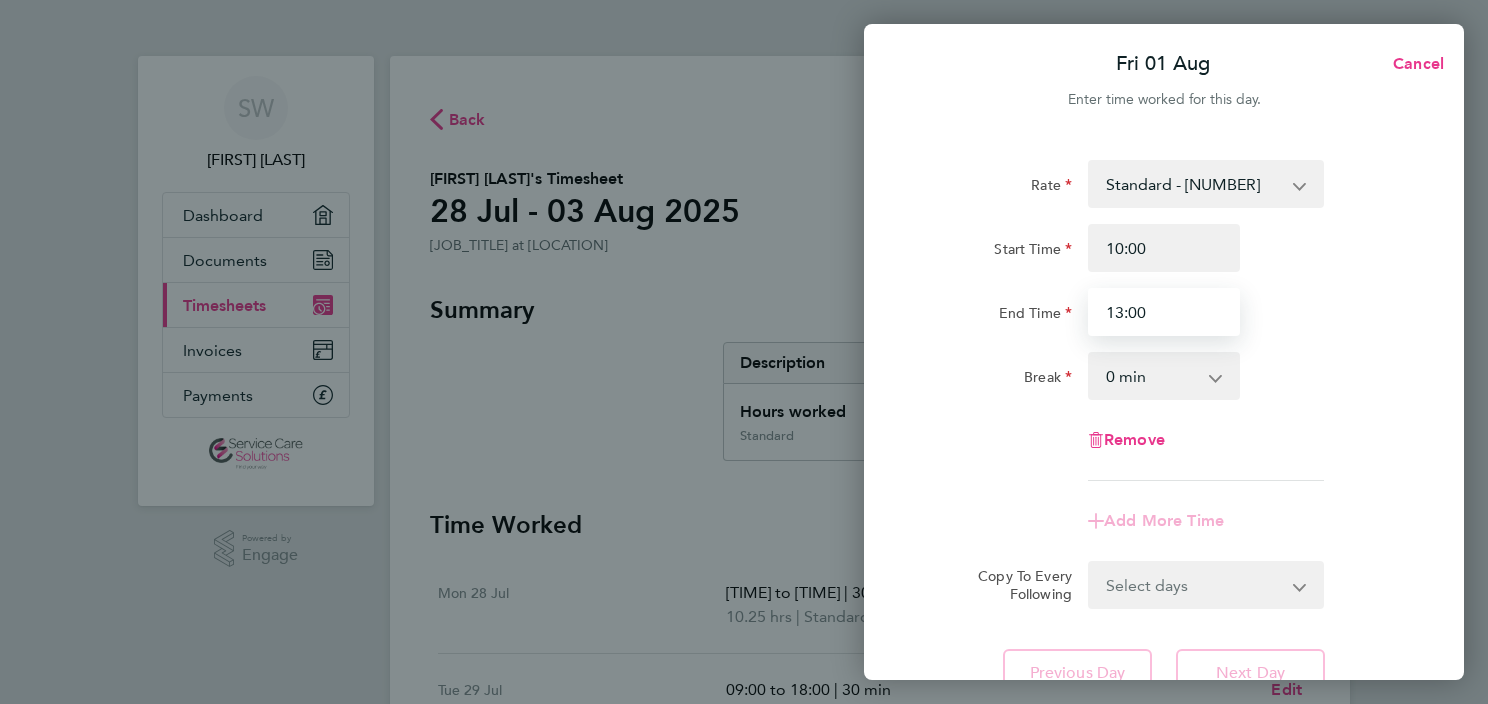 type on "13:00" 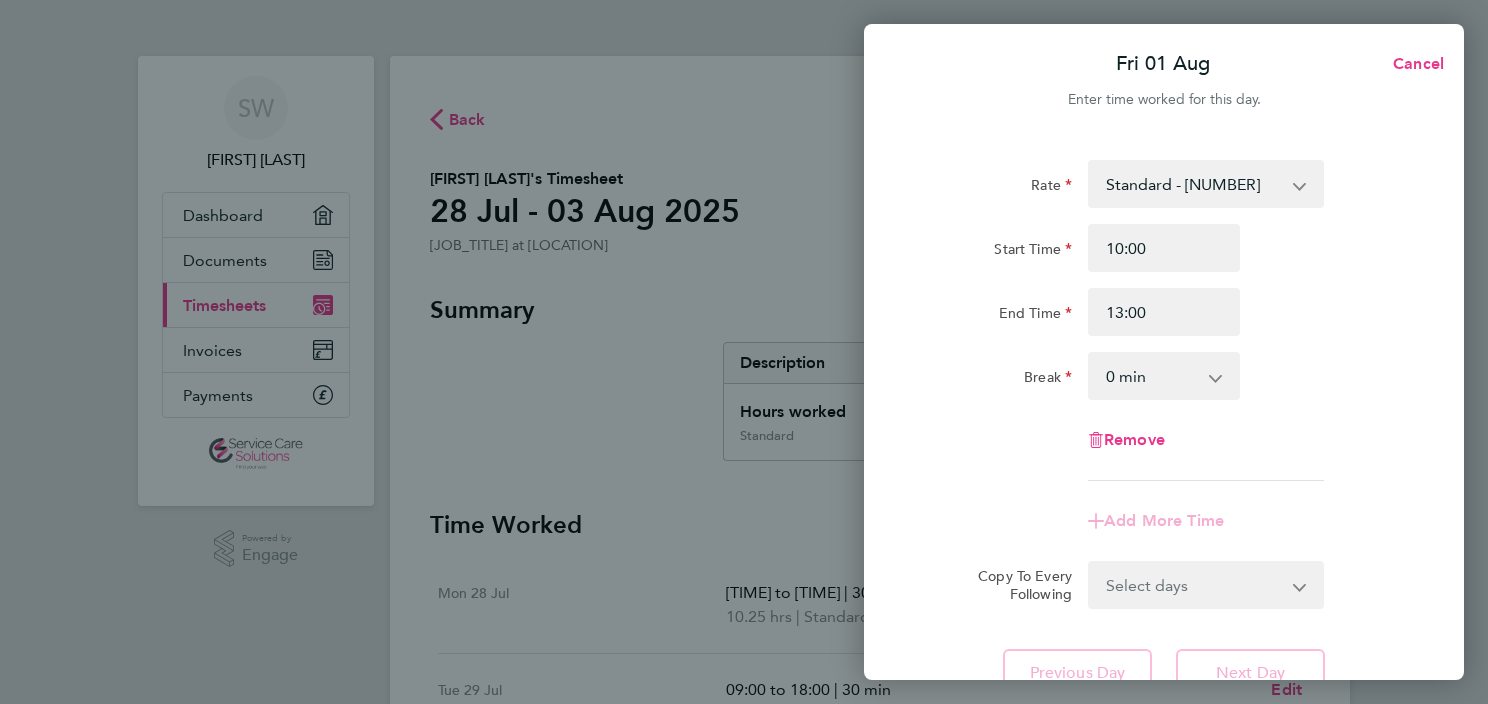 click on "0 min   15 min   30 min   45 min   60 min   75 min   90 min" at bounding box center (1152, 376) 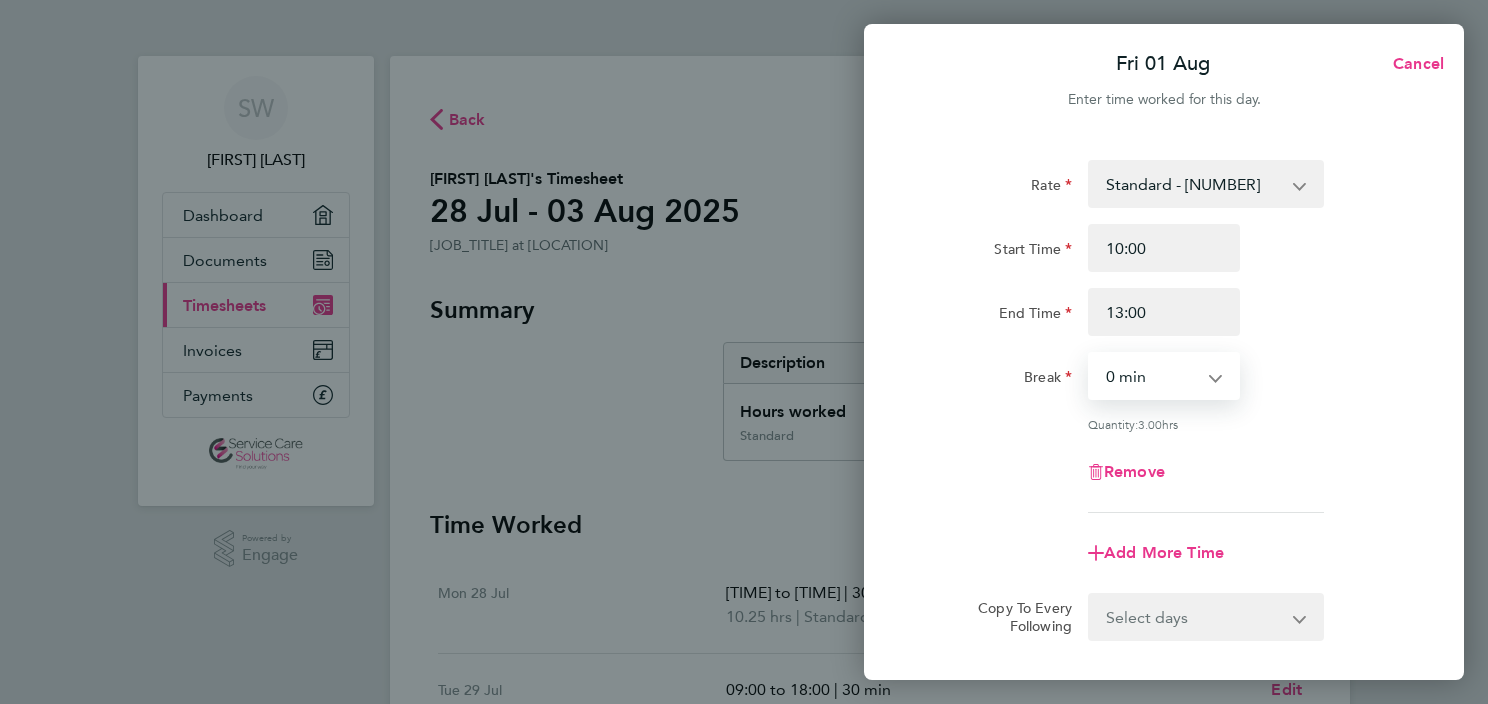 click on "0 min   15 min   30 min   45 min   60 min   75 min   90 min" at bounding box center [1152, 376] 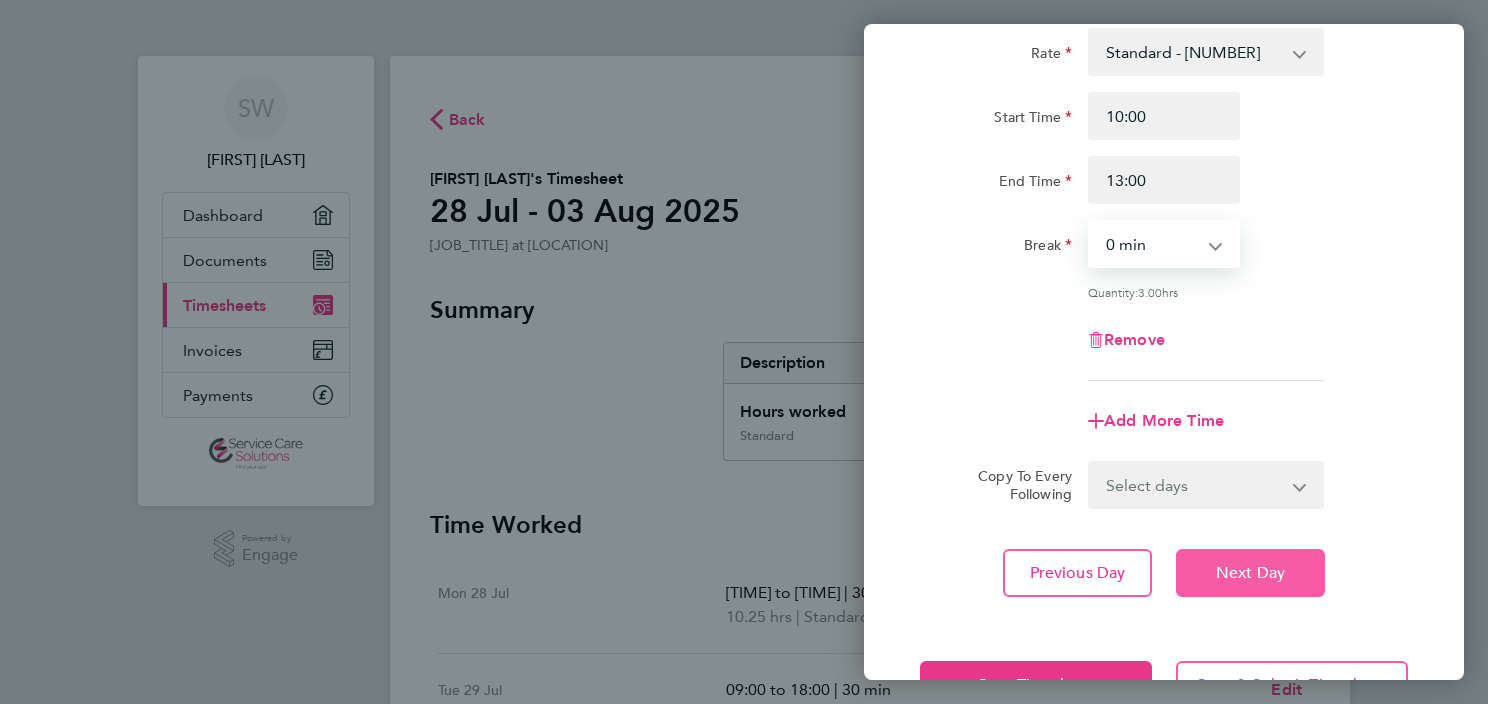 scroll, scrollTop: 198, scrollLeft: 0, axis: vertical 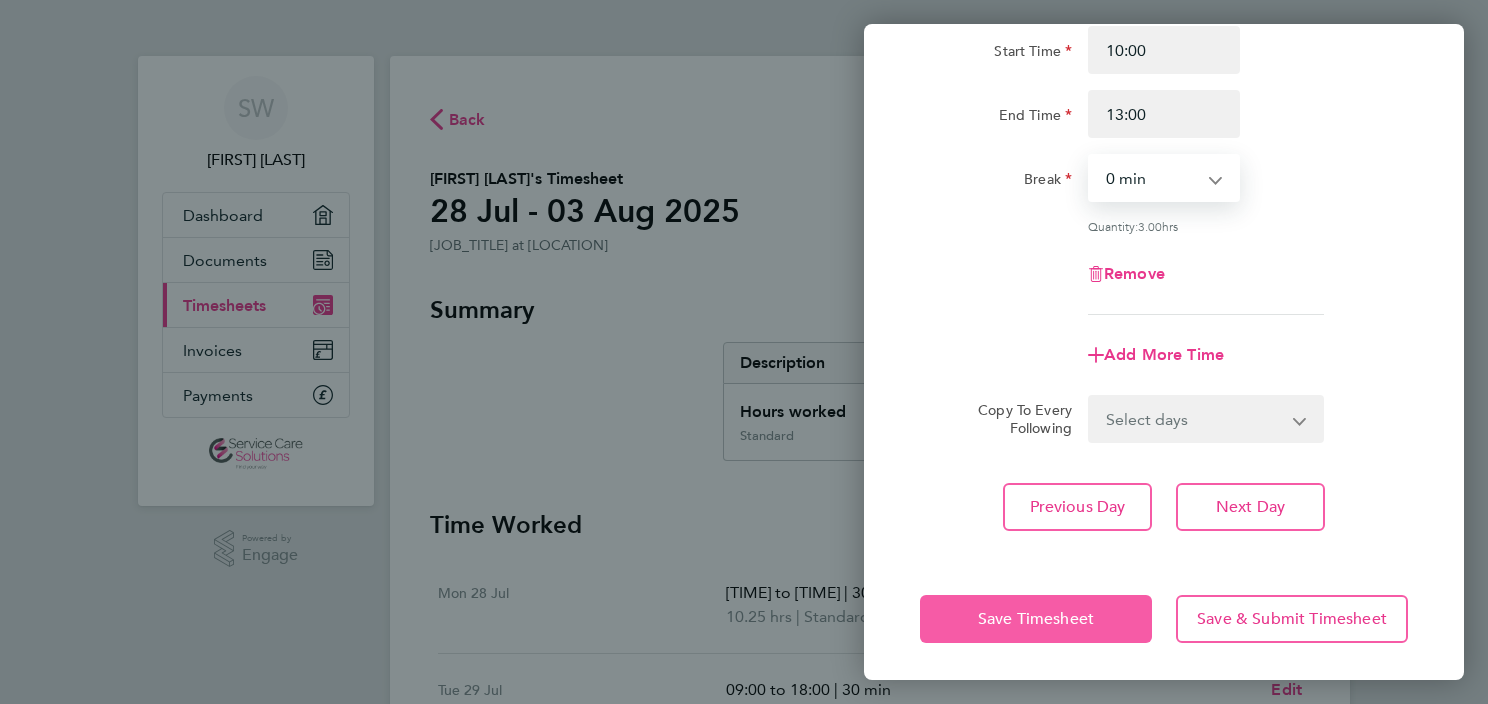 click on "Save Timesheet" 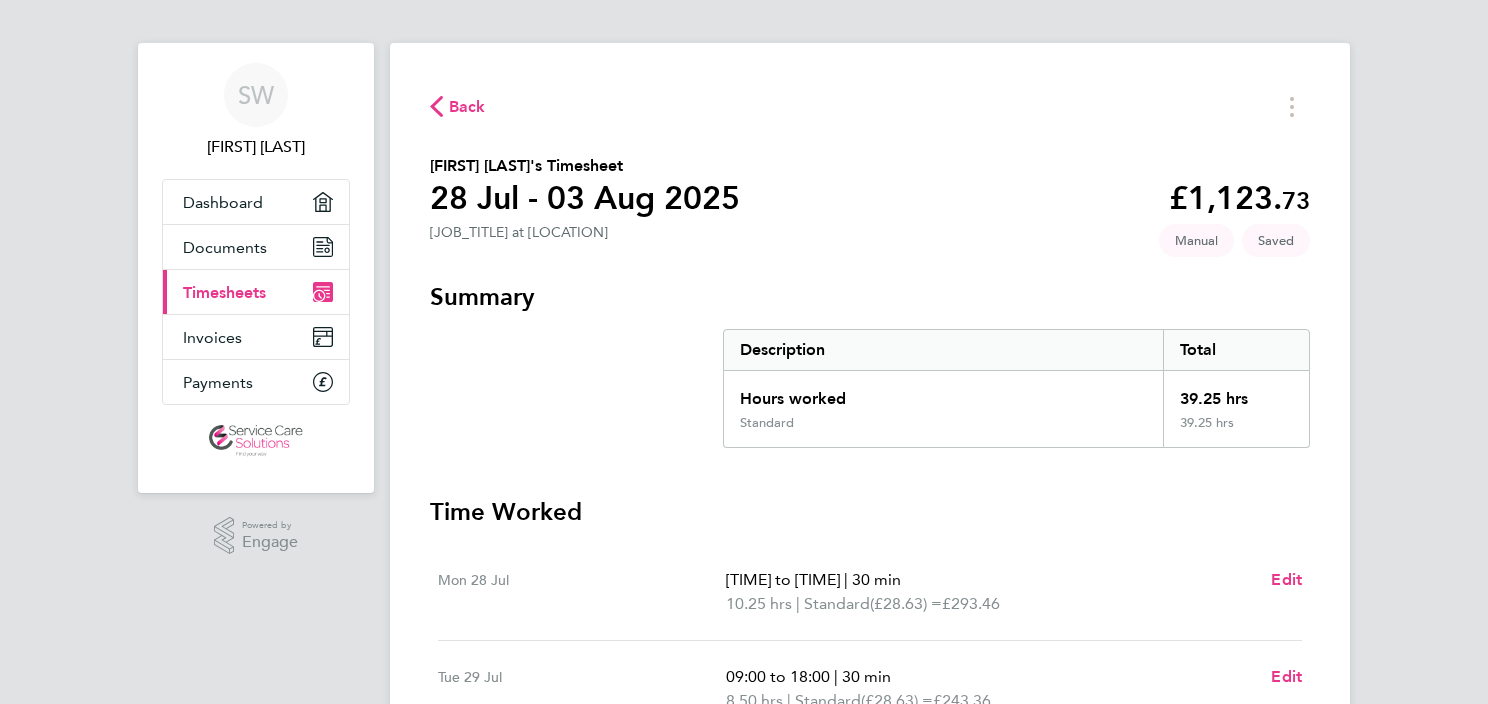 scroll, scrollTop: 0, scrollLeft: 0, axis: both 